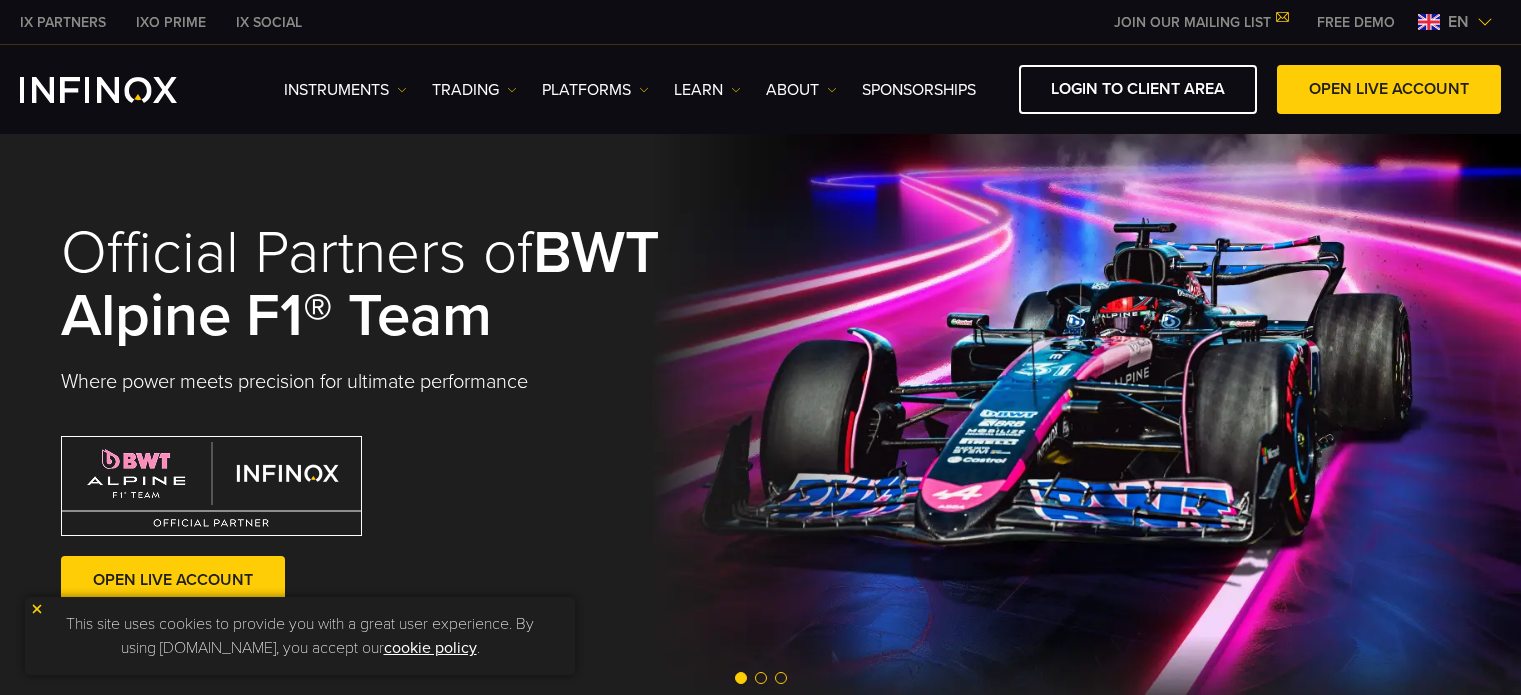 scroll, scrollTop: 0, scrollLeft: 0, axis: both 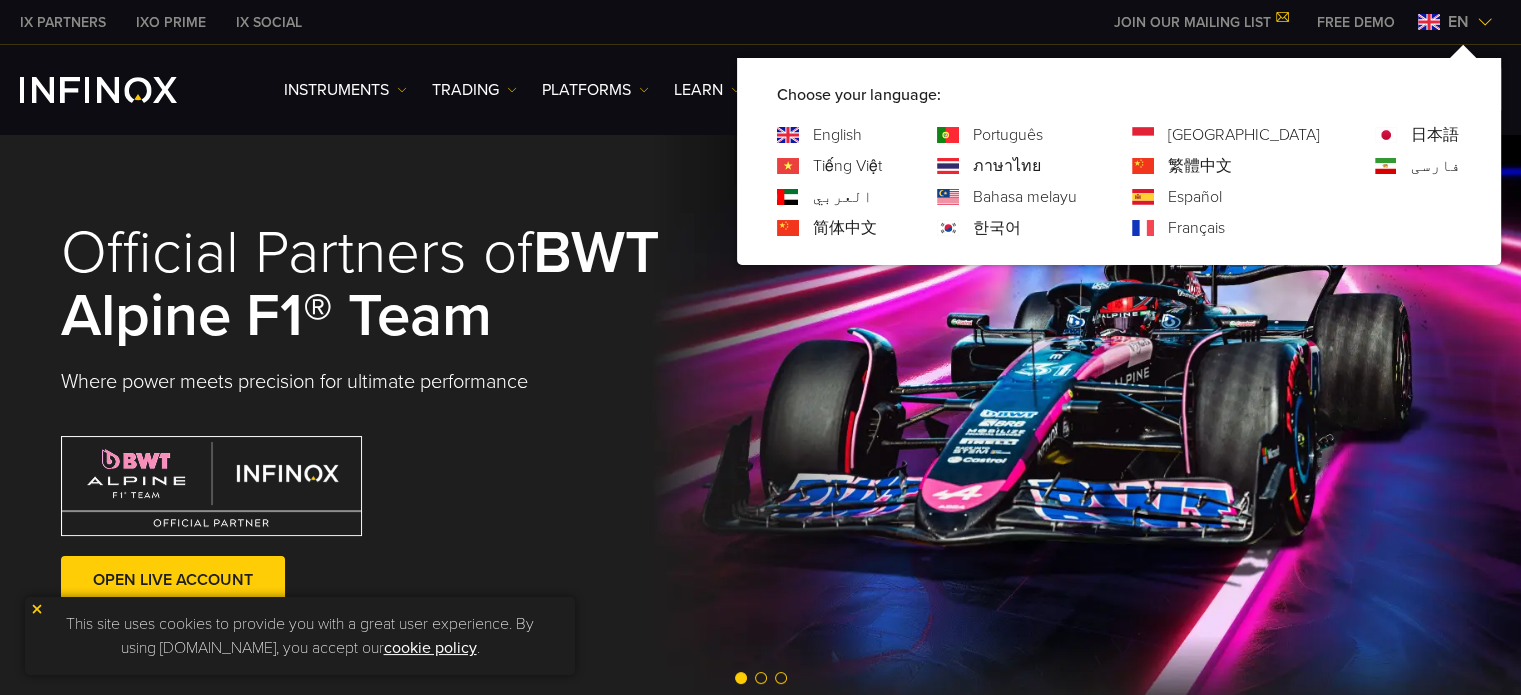 click on "Português" at bounding box center [1008, 135] 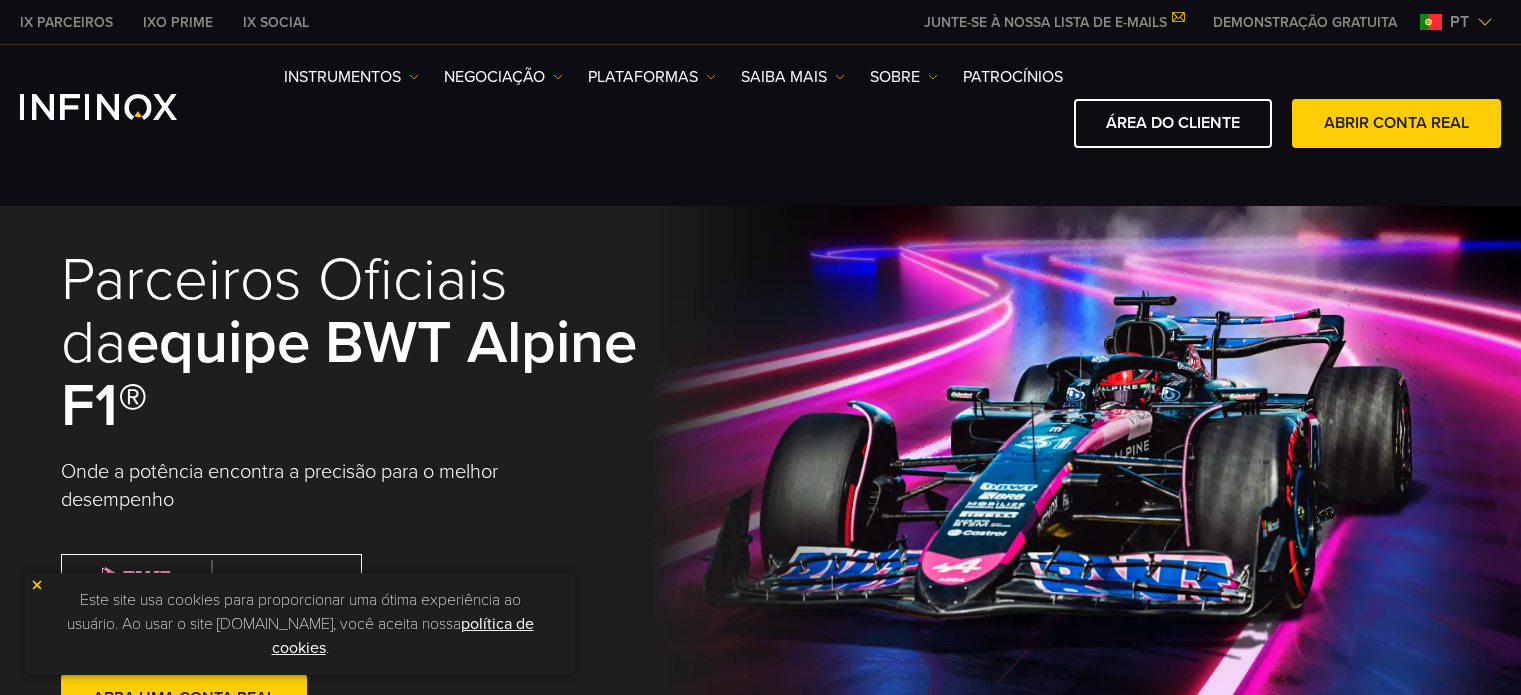 scroll, scrollTop: 0, scrollLeft: 0, axis: both 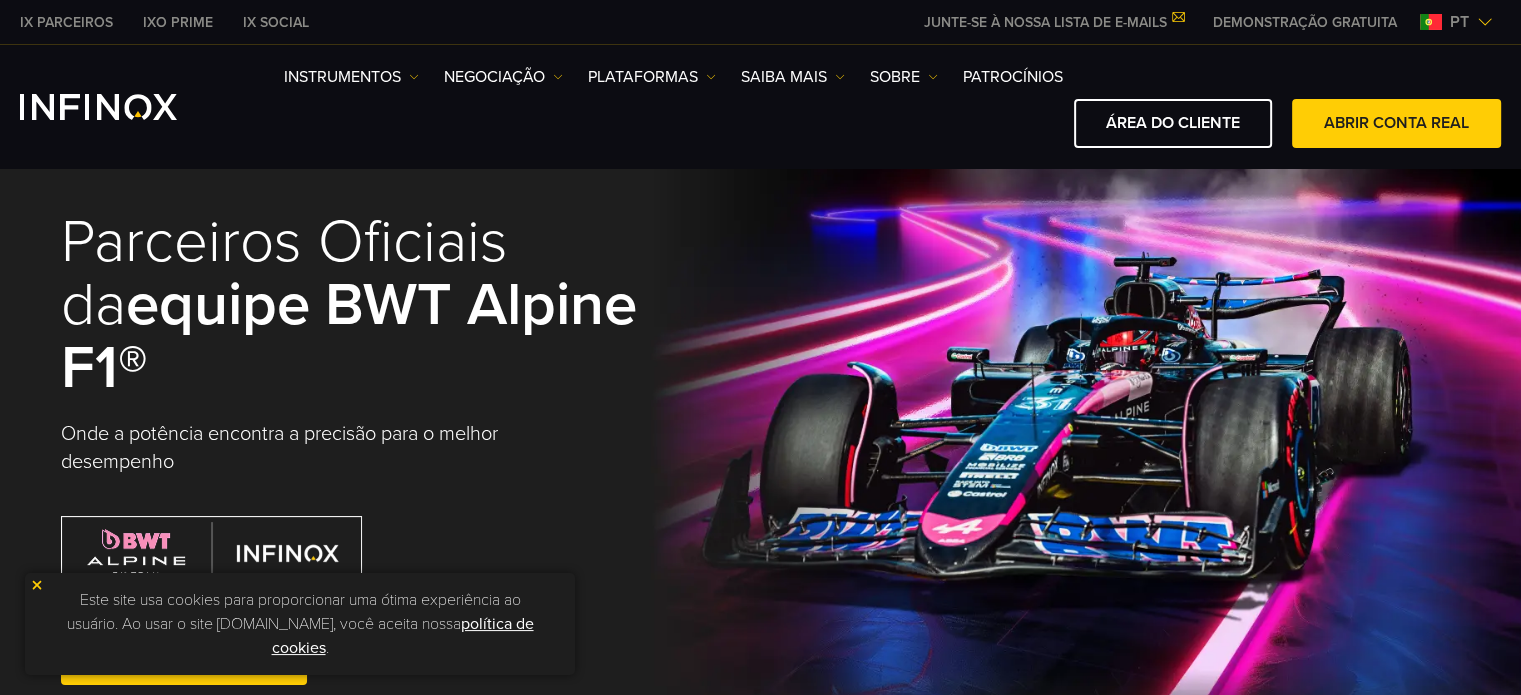 click on "Este site usa cookies para proporcionar uma ótima experiência ao usuário. Ao usar o site [DOMAIN_NAME], você aceita nossa  política de cookies ." at bounding box center [300, 624] 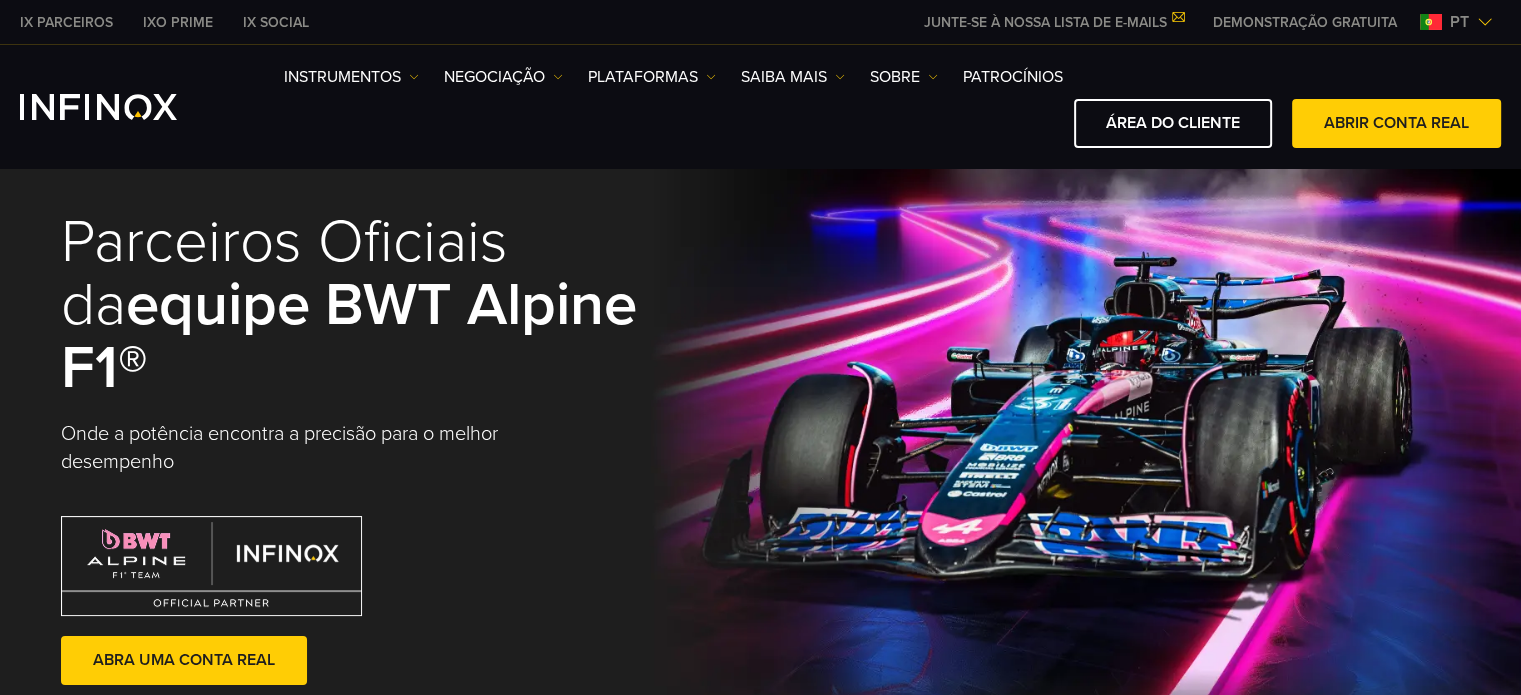 scroll, scrollTop: 0, scrollLeft: 0, axis: both 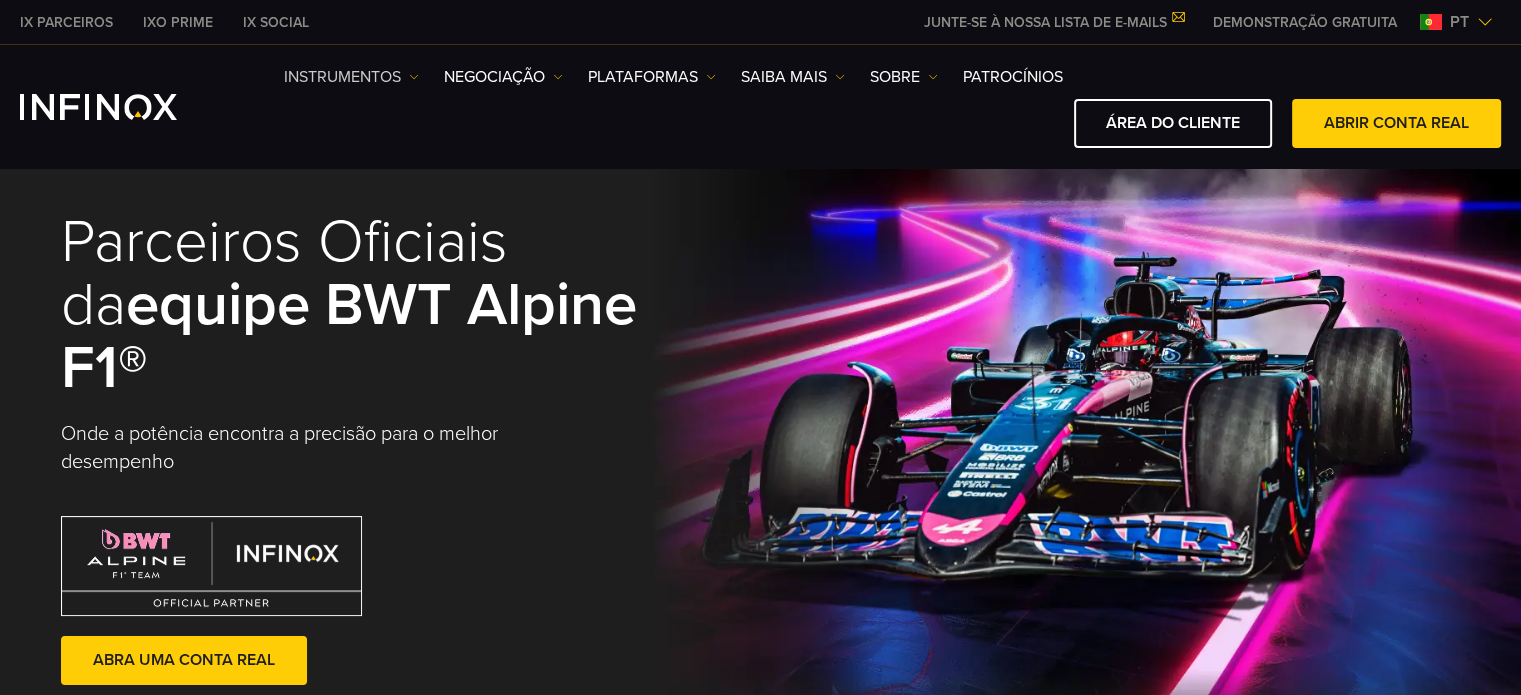 click on "Instrumentos" at bounding box center [351, 77] 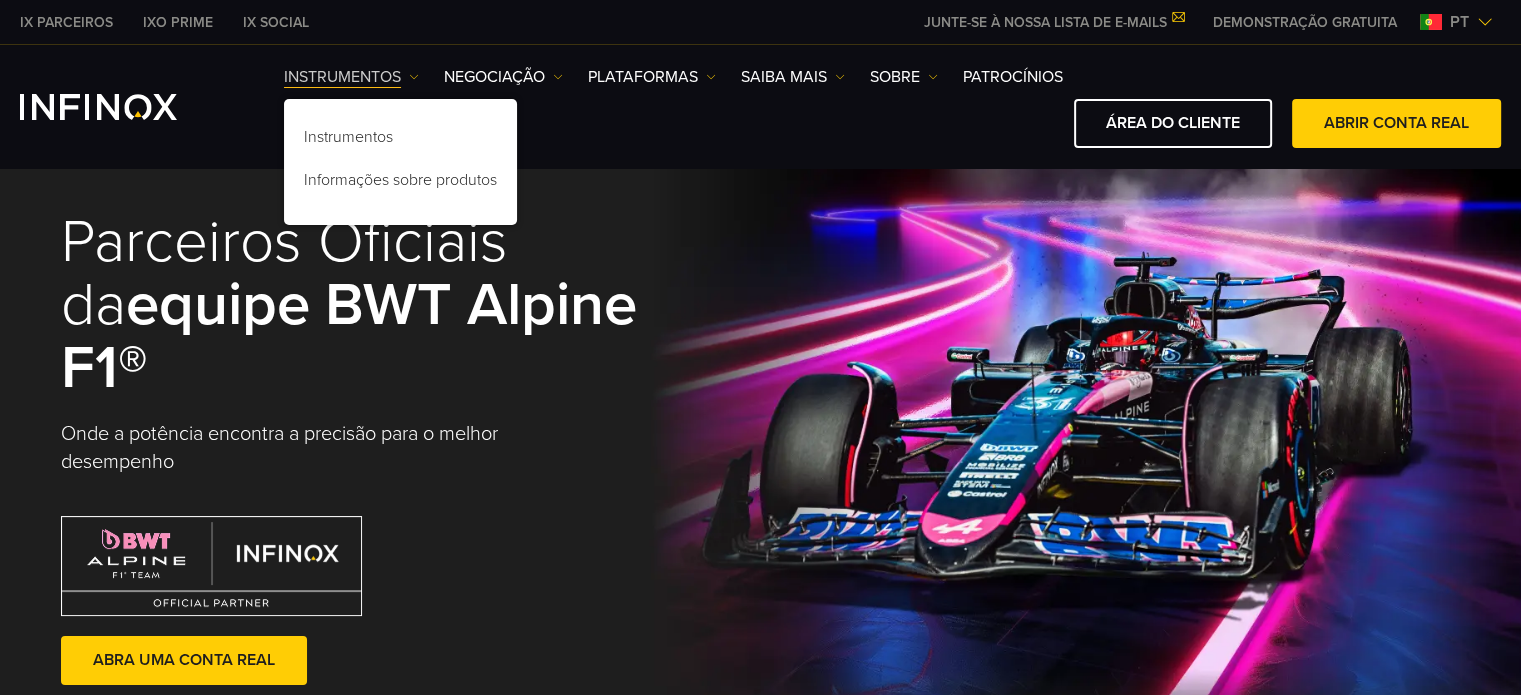 scroll, scrollTop: 0, scrollLeft: 0, axis: both 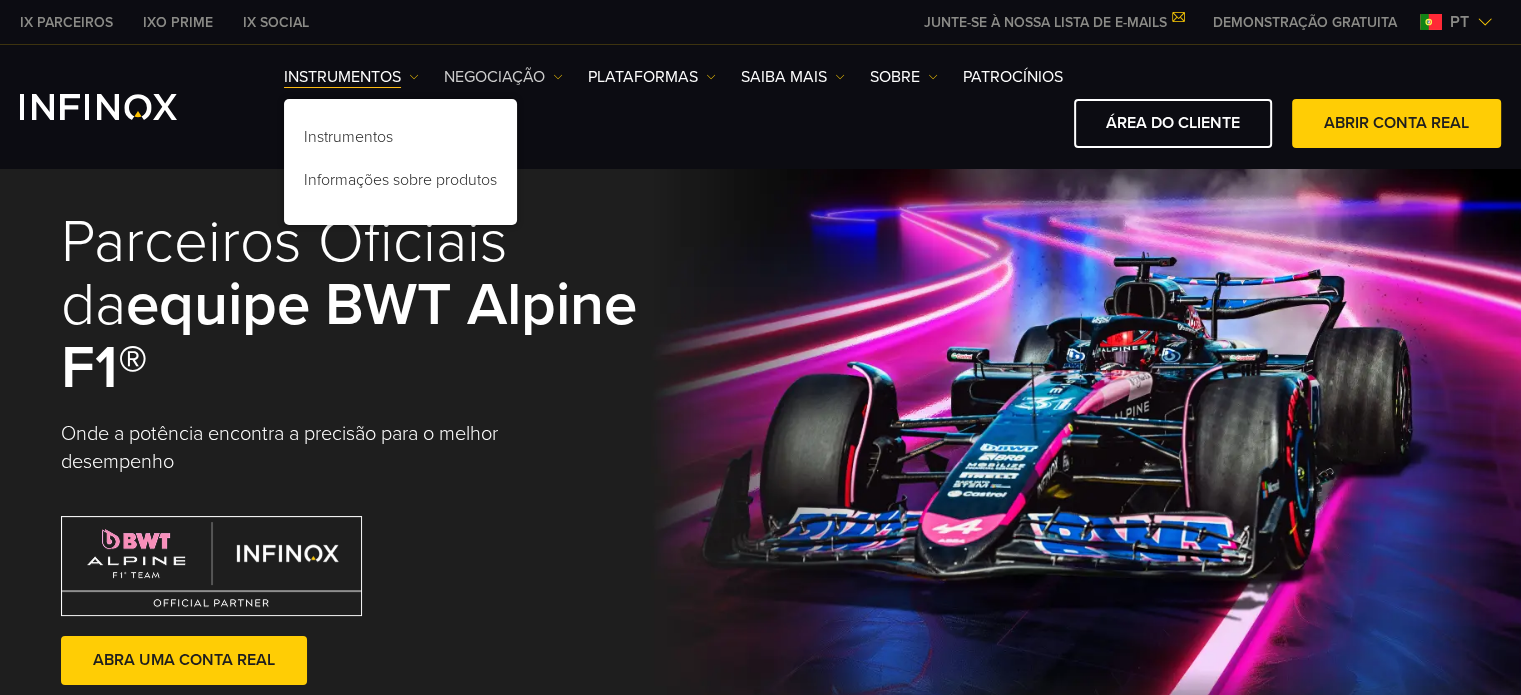 click on "NEGOCIAÇÃO" at bounding box center (503, 77) 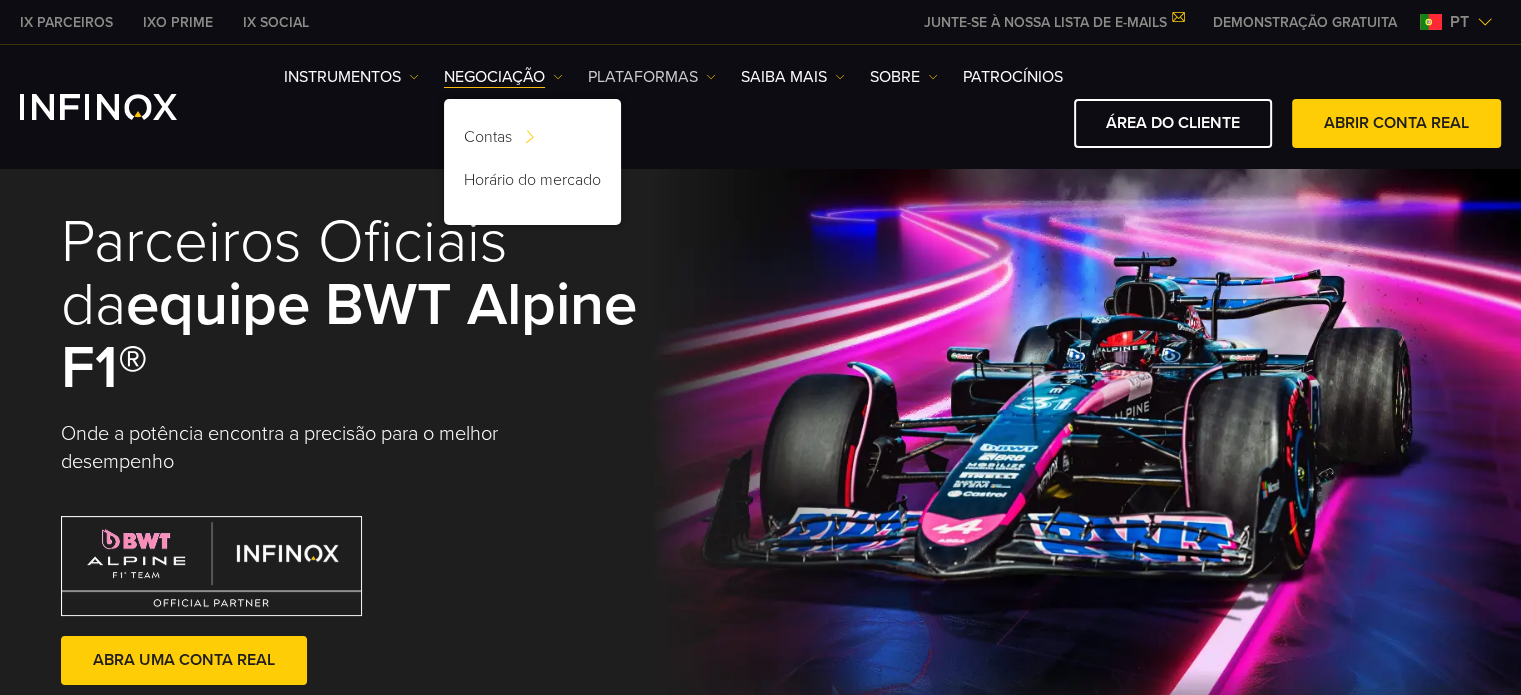 click on "PLATAFORMAS" at bounding box center [652, 77] 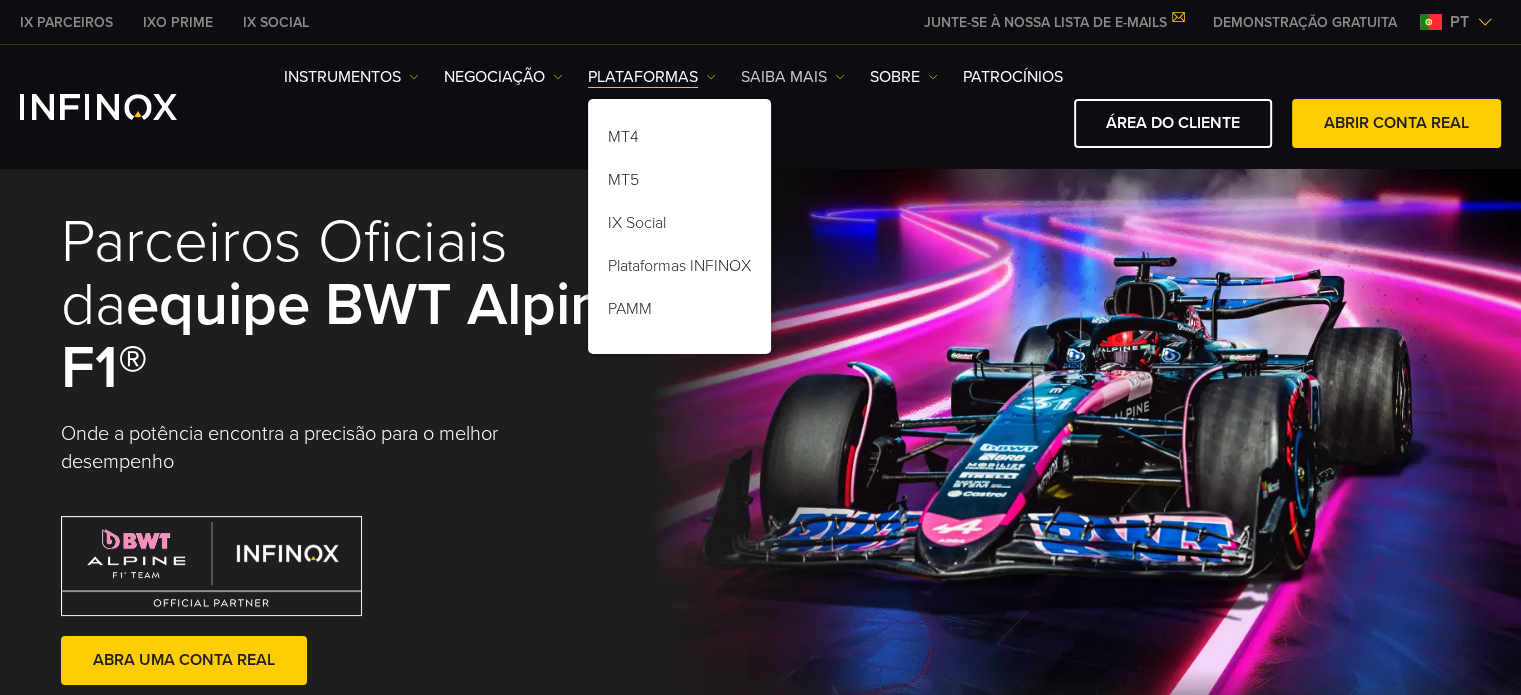 click on "Saiba mais" at bounding box center (793, 77) 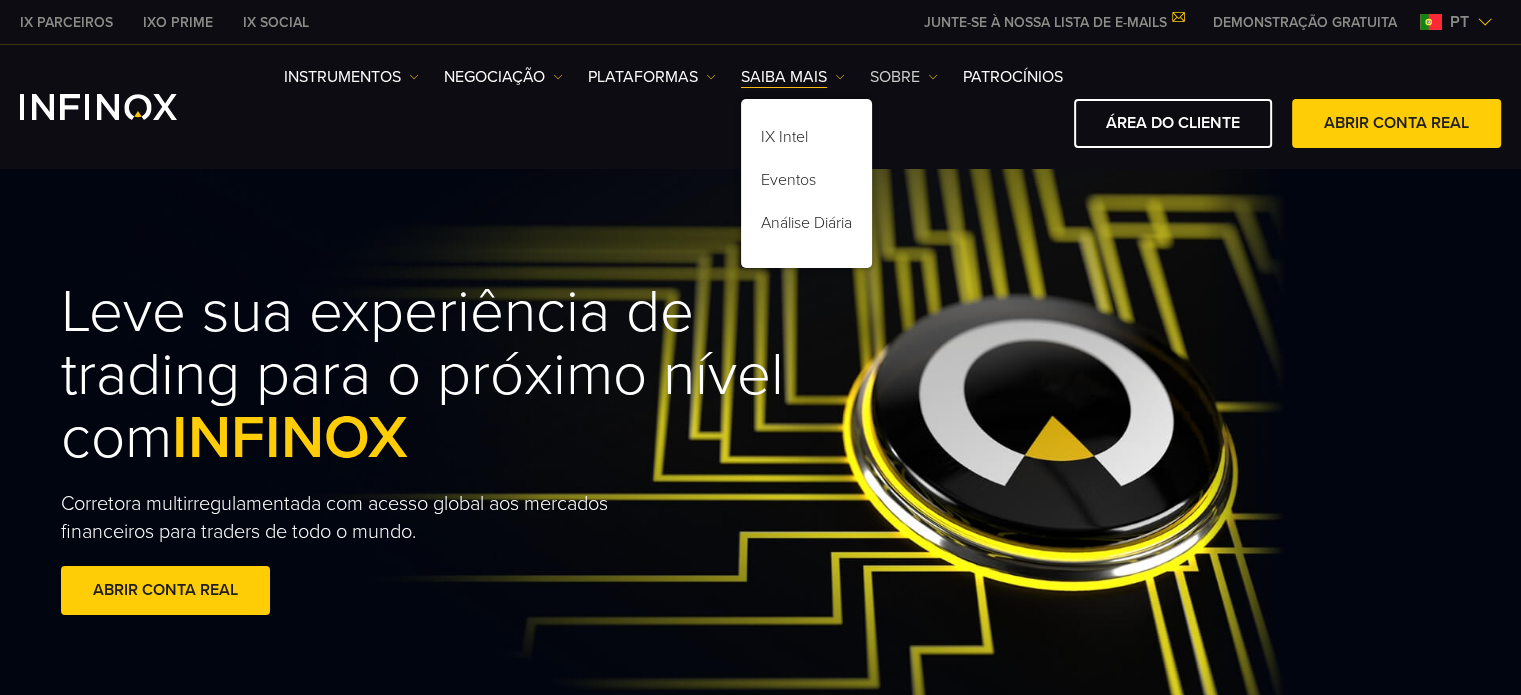click on "SOBRE" at bounding box center (904, 77) 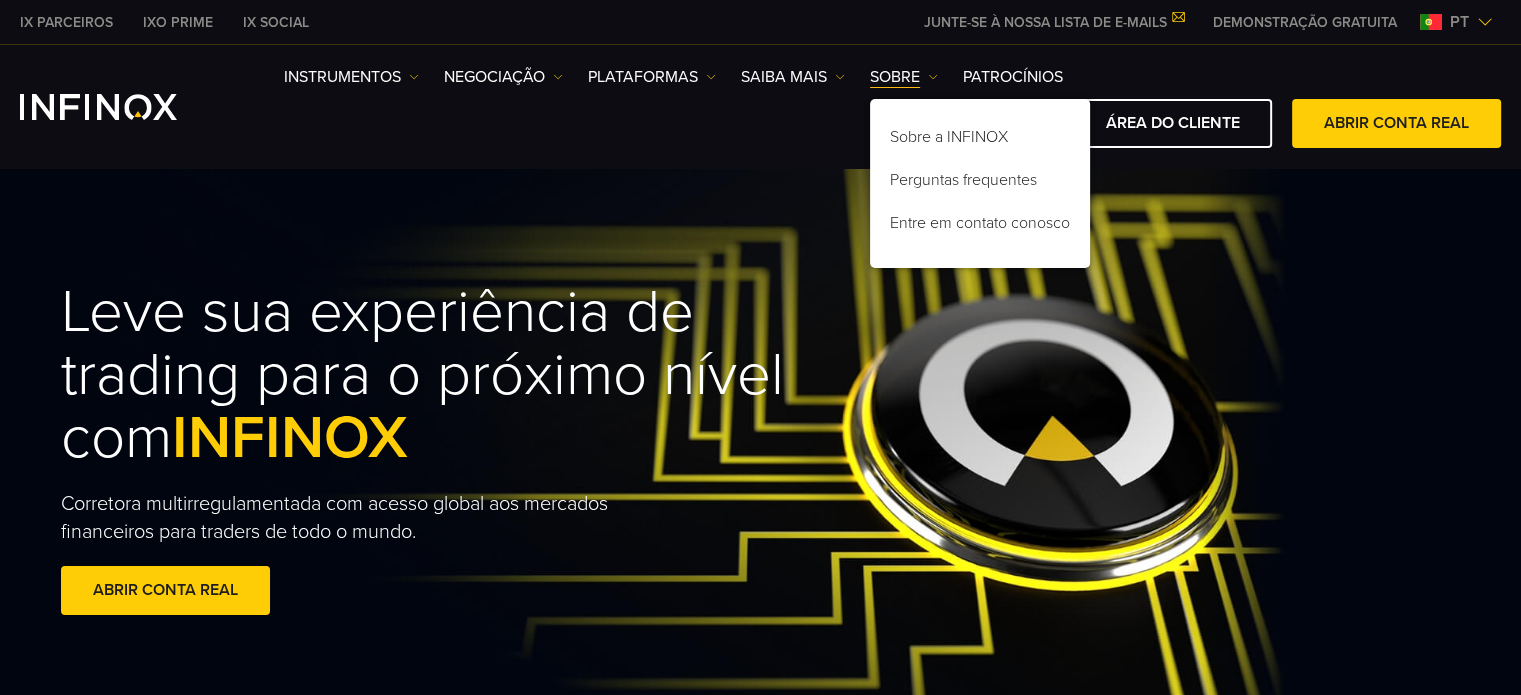 click on "Leve sua experiência de trading para o próximo nível com  INFINOX
Corretora multirregulamentada com acesso global aos mercados financeiros para traders de todo o mundo.
ABRIR CONTA REAL
Excelente - 4,4 de 5 com base em 515 avaliações" at bounding box center [760, 451] 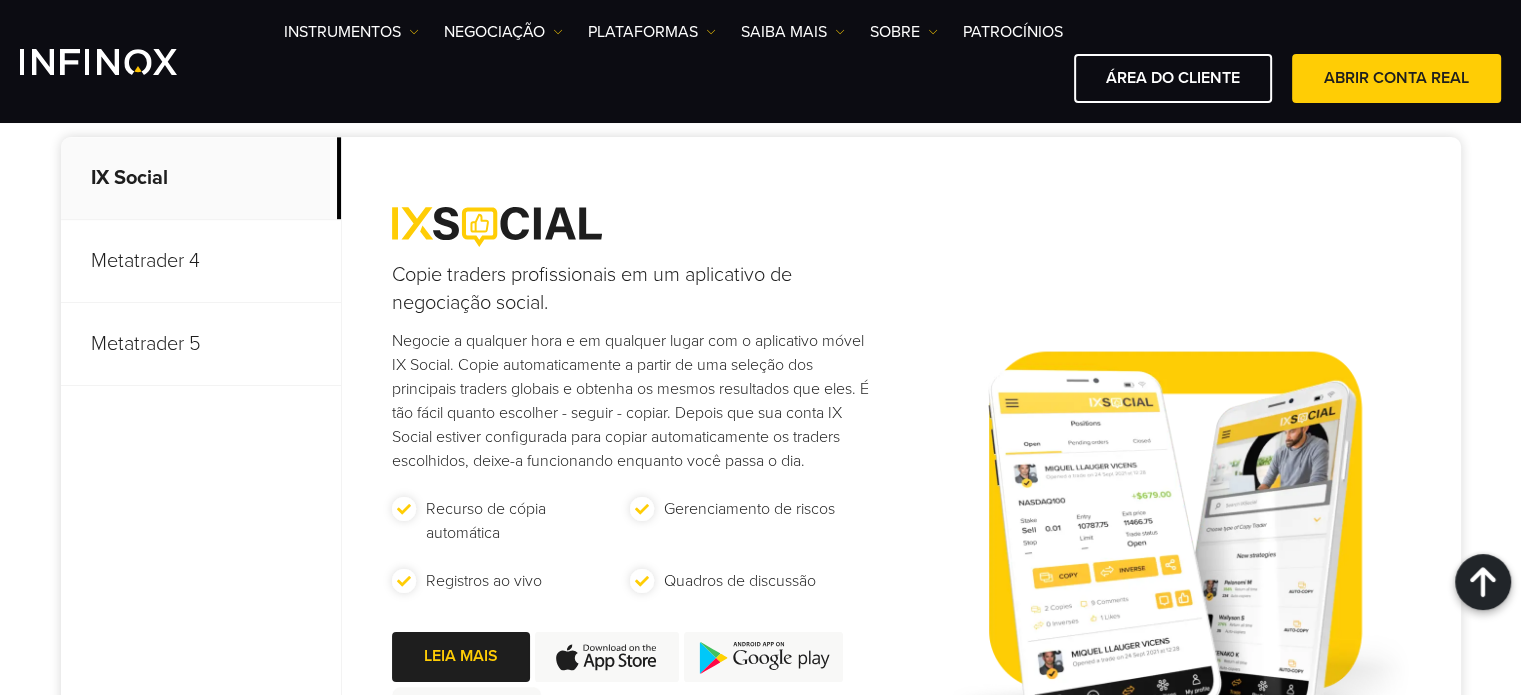 scroll, scrollTop: 1066, scrollLeft: 0, axis: vertical 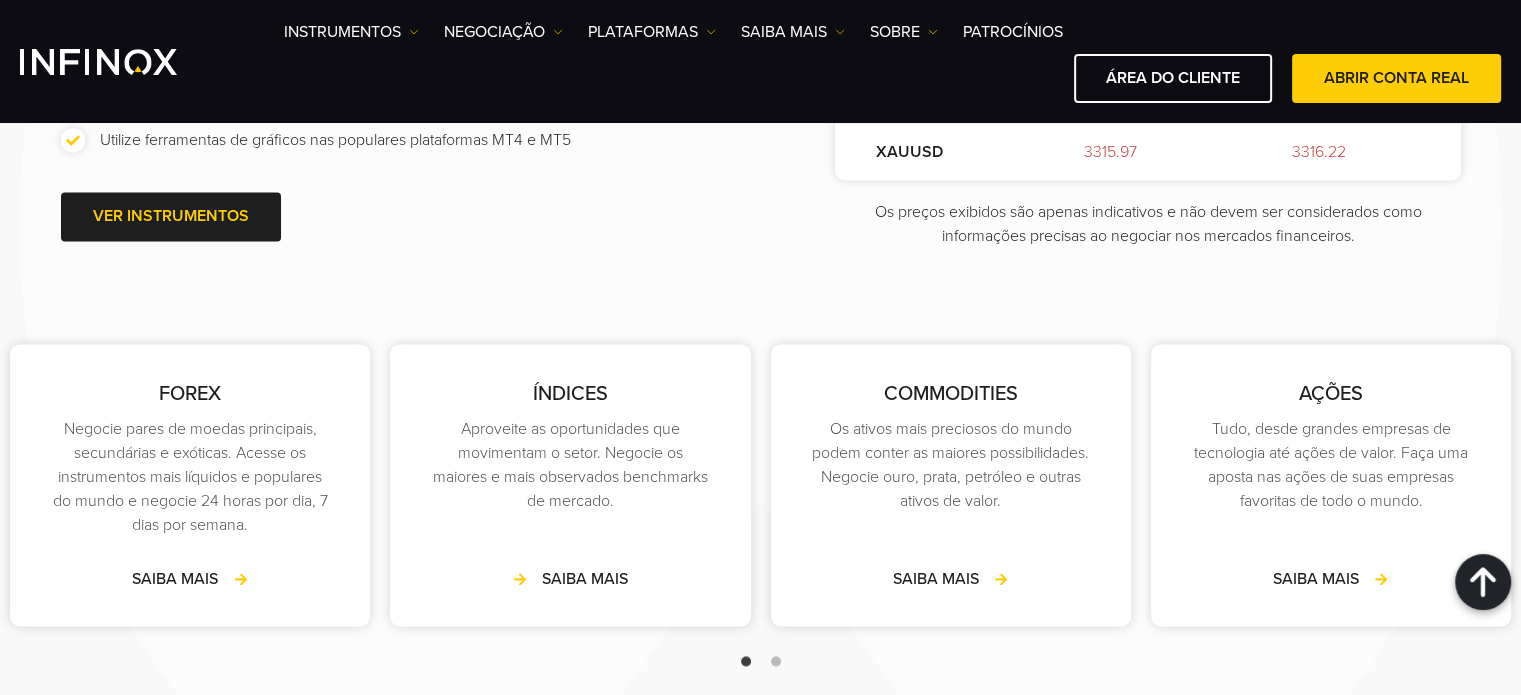 click on "SAIBA MAIS" at bounding box center [570, 579] 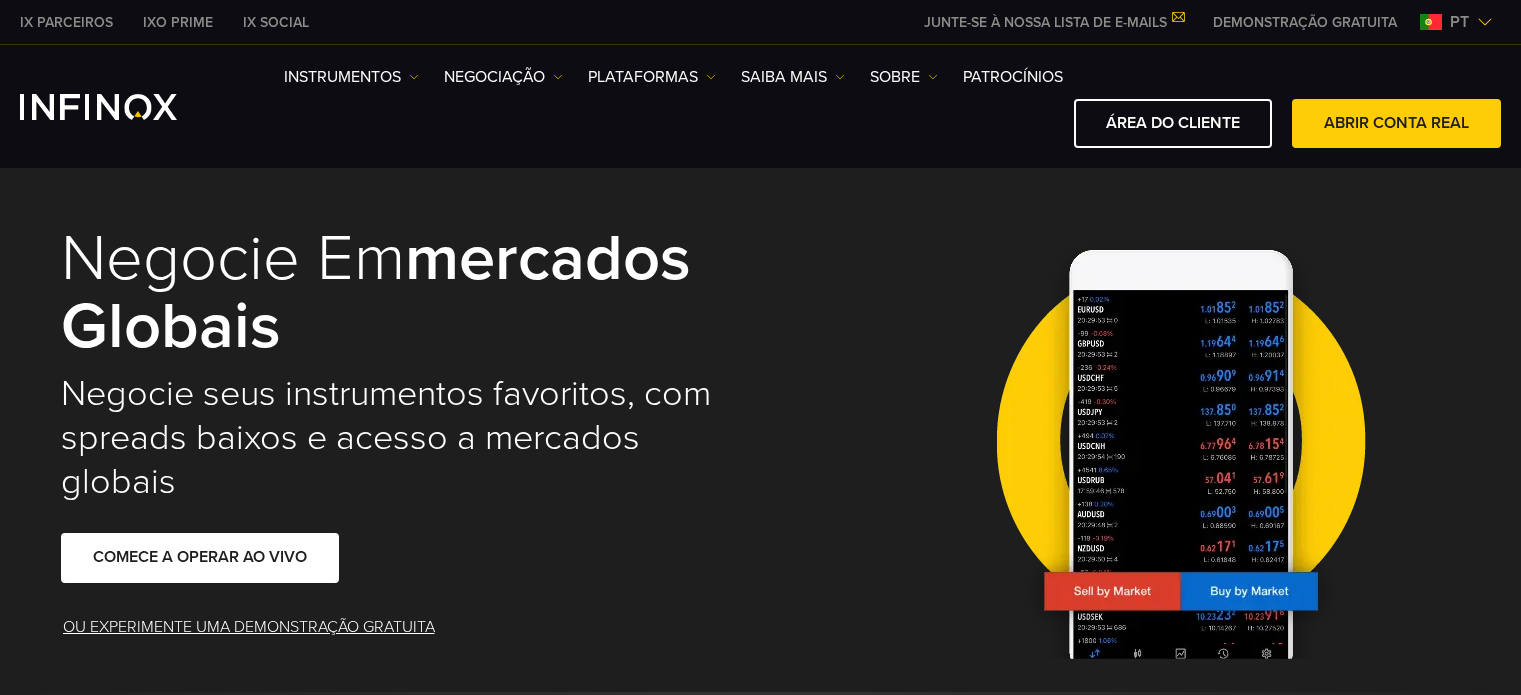 scroll, scrollTop: 0, scrollLeft: 0, axis: both 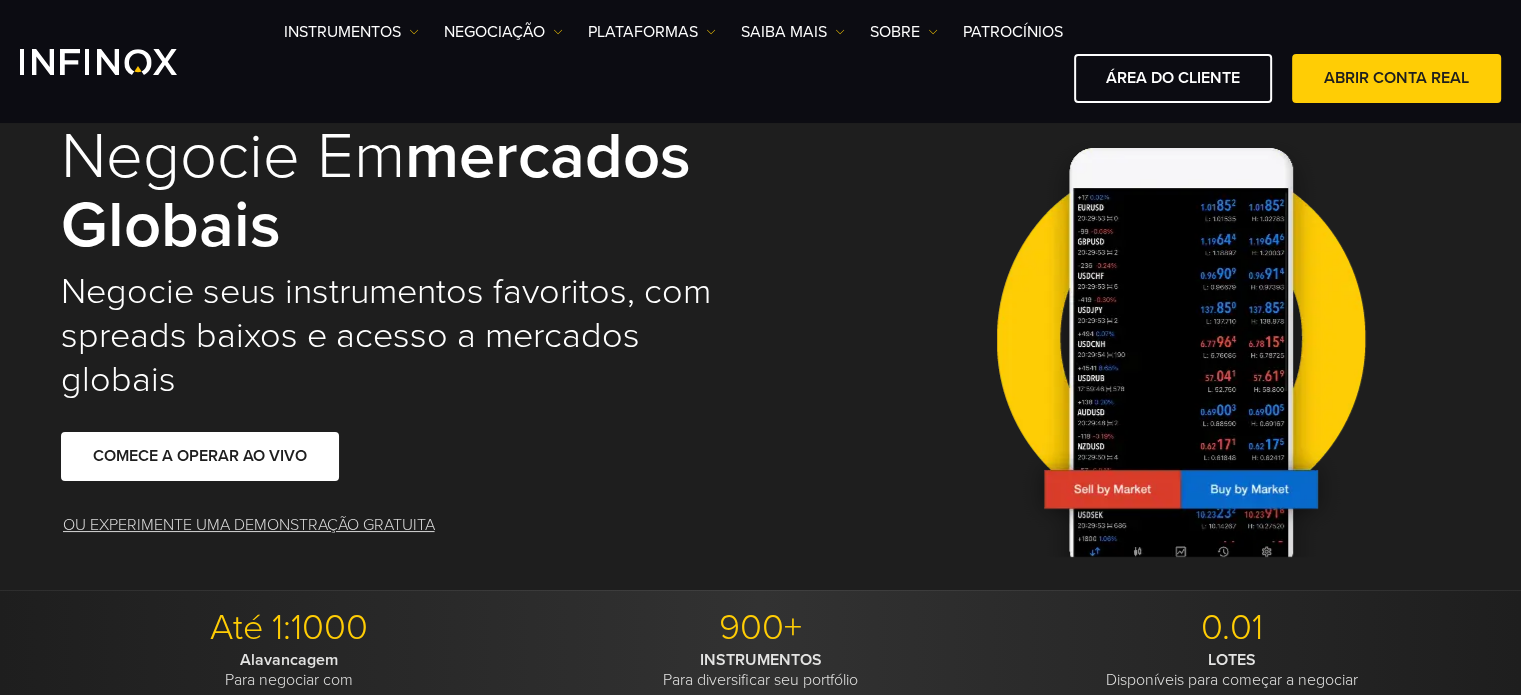 click on "OU EXPERIMENTE UMA DEMONSTRAÇÃO GRATUITA" at bounding box center (249, 525) 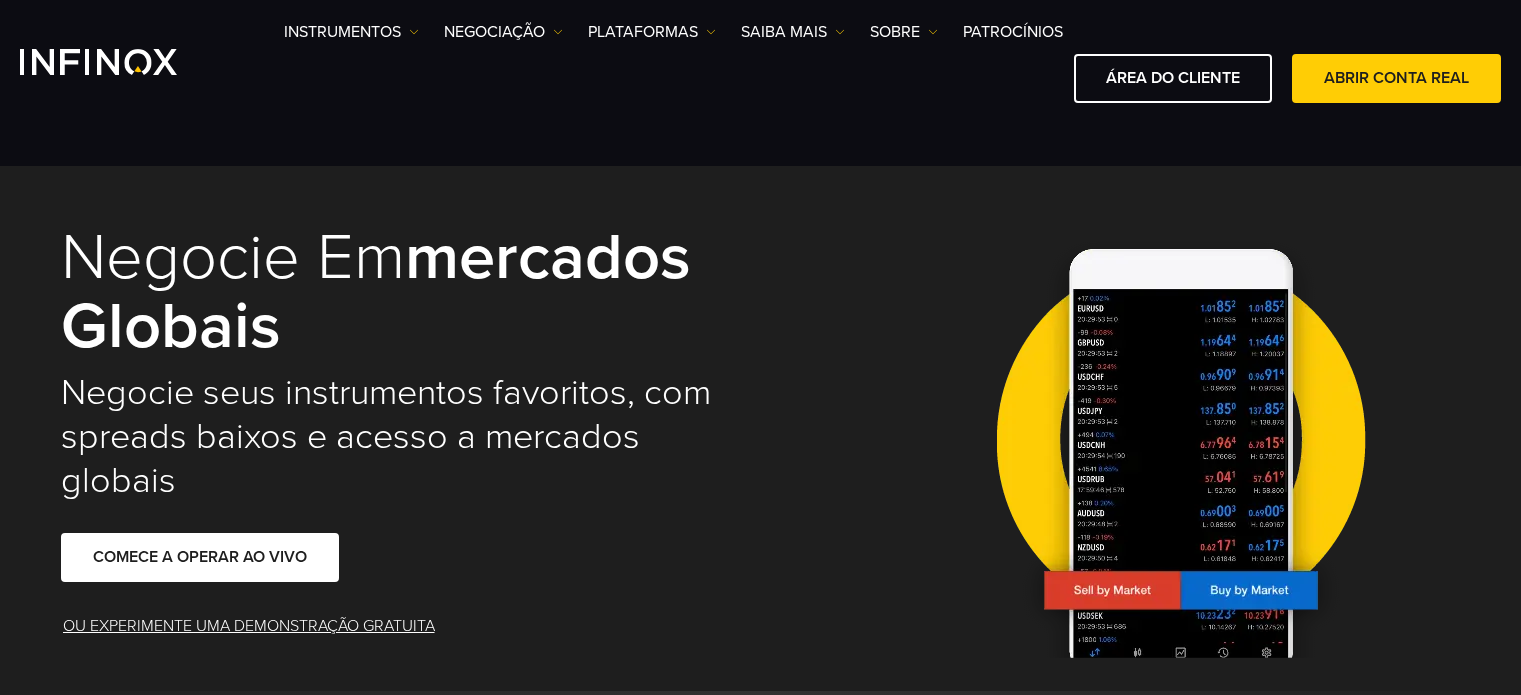 scroll, scrollTop: 266, scrollLeft: 0, axis: vertical 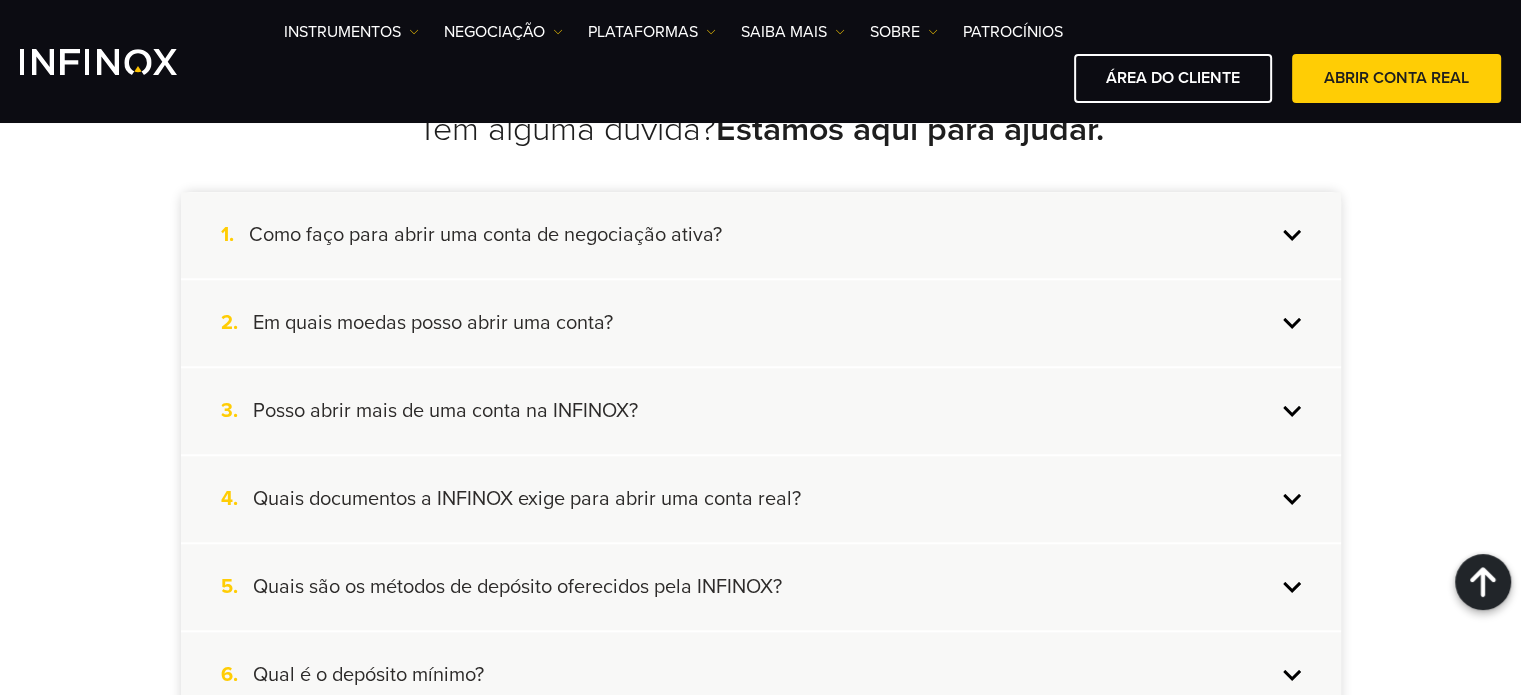 click on "4. Quais documentos a INFINOX exige para abrir uma conta real?" at bounding box center [761, 499] 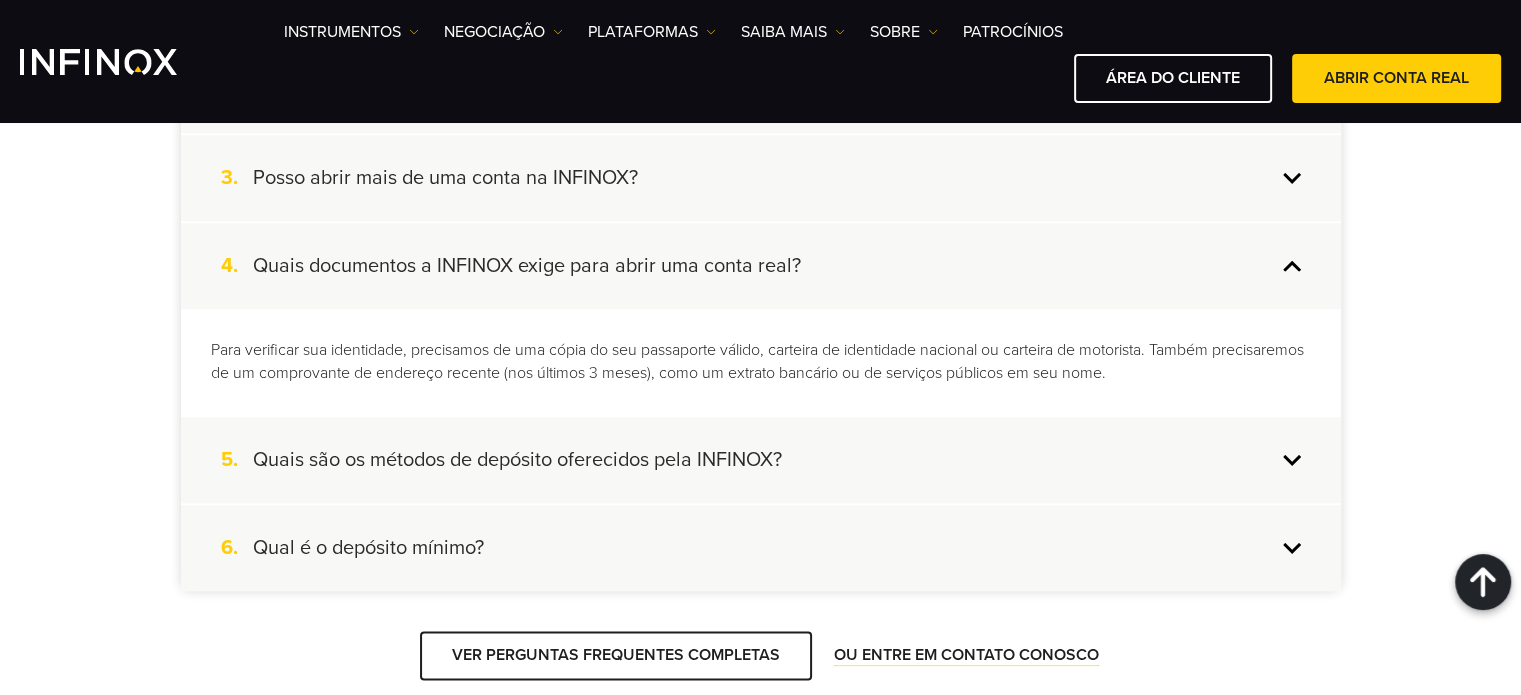 scroll, scrollTop: 2266, scrollLeft: 0, axis: vertical 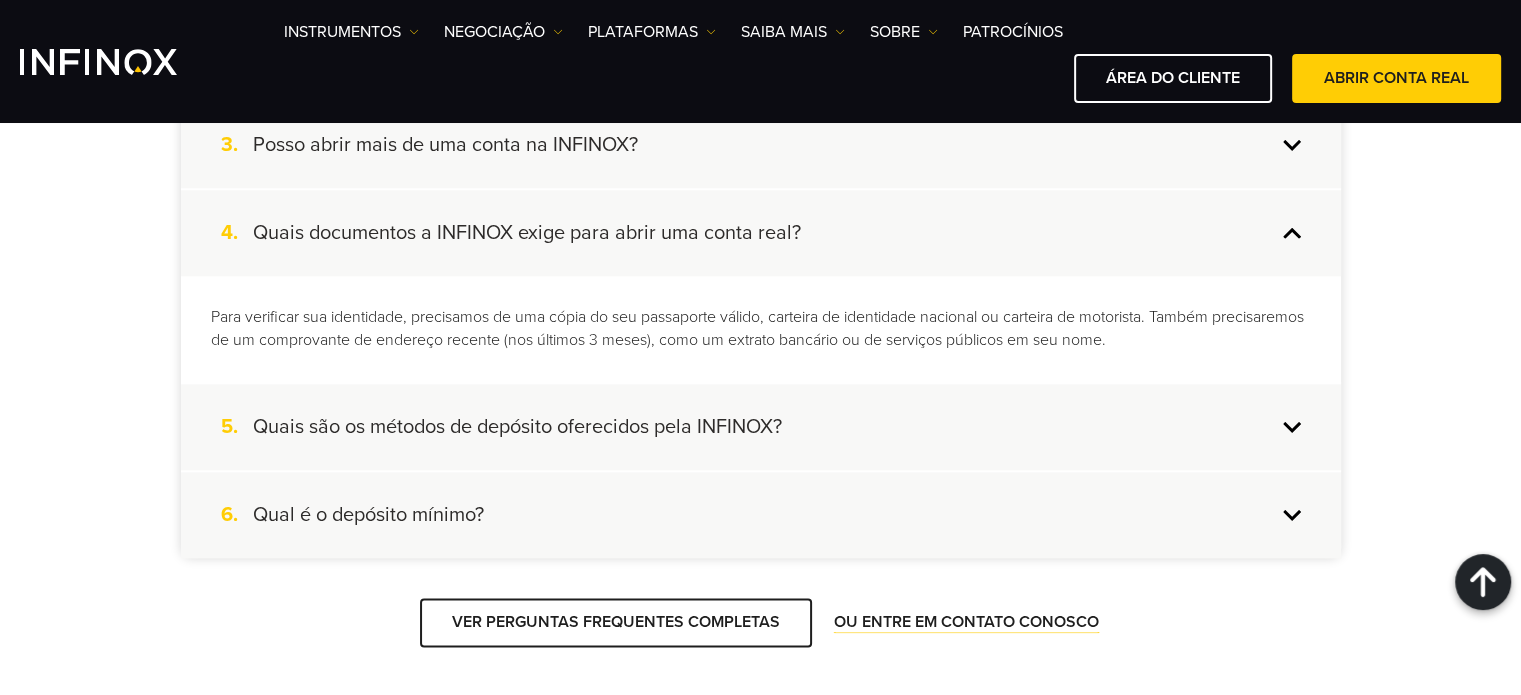 click on "Quais são os métodos de depósito oferecidos pela INFINOX?" at bounding box center [517, 427] 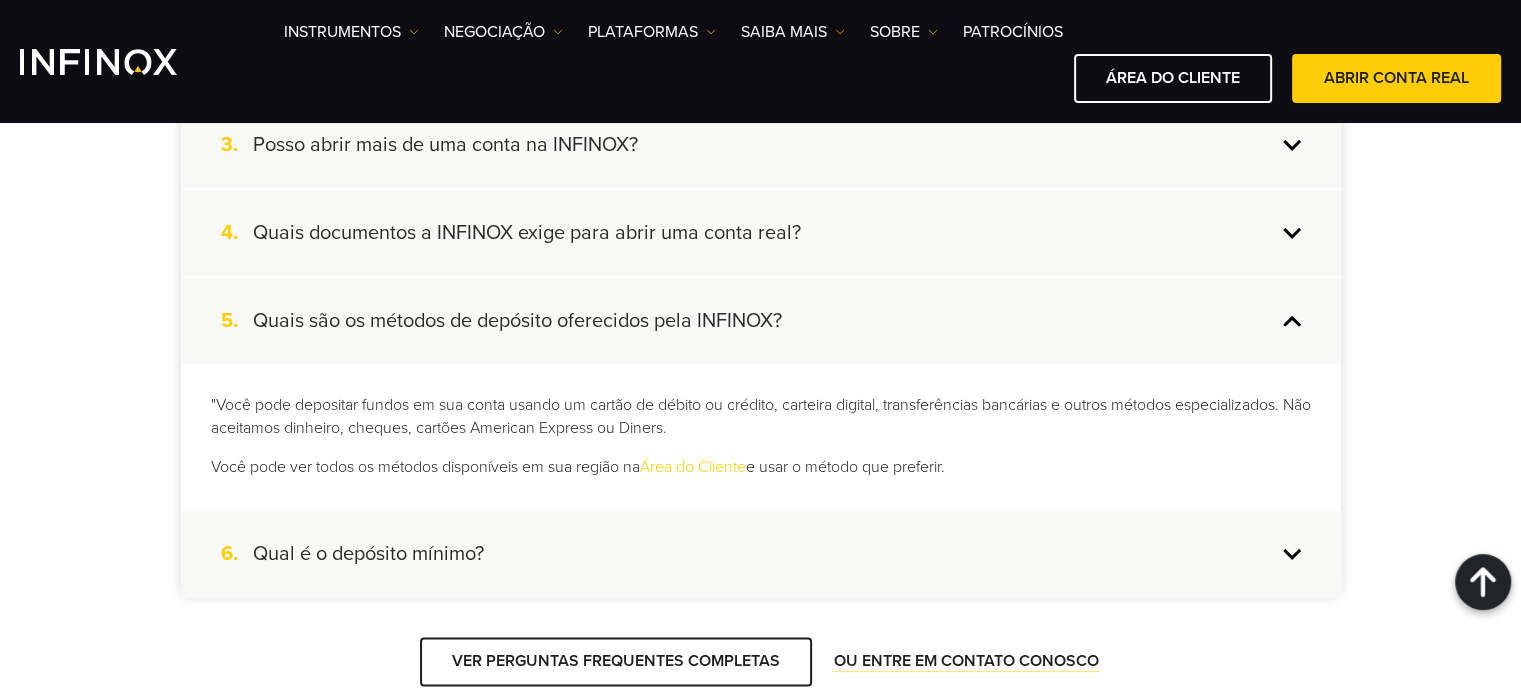 click on "Quais são os métodos de depósito oferecidos pela INFINOX?" at bounding box center (517, 321) 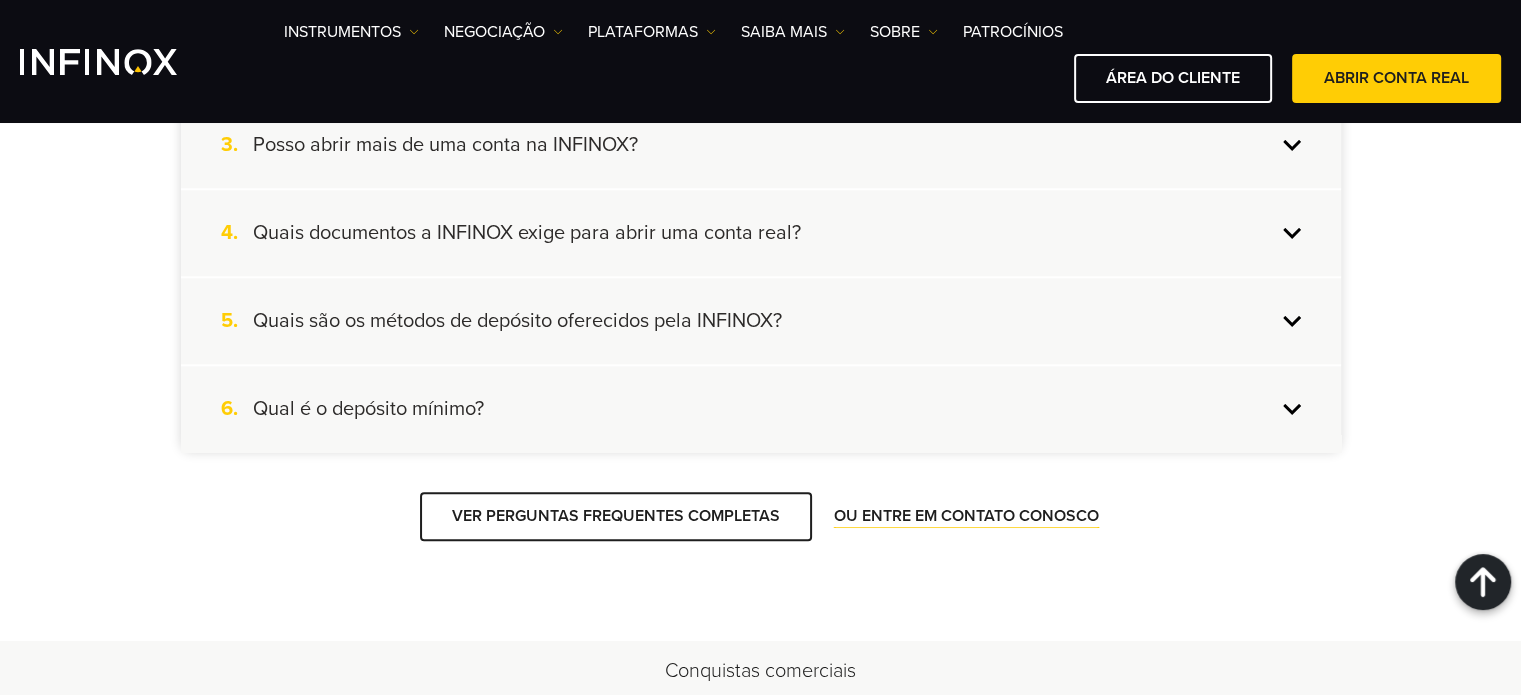 click on "Qual é o depósito mínimo?" at bounding box center [368, 409] 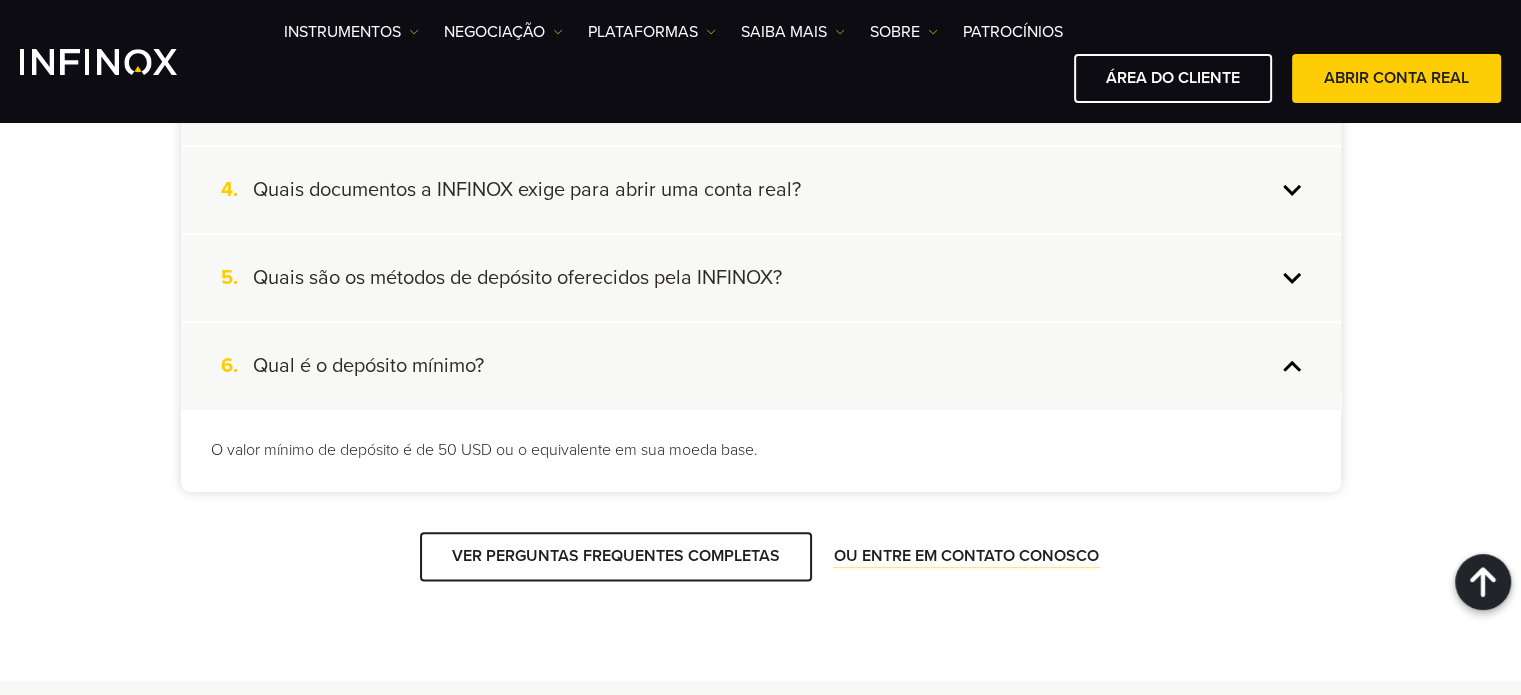 scroll, scrollTop: 2332, scrollLeft: 0, axis: vertical 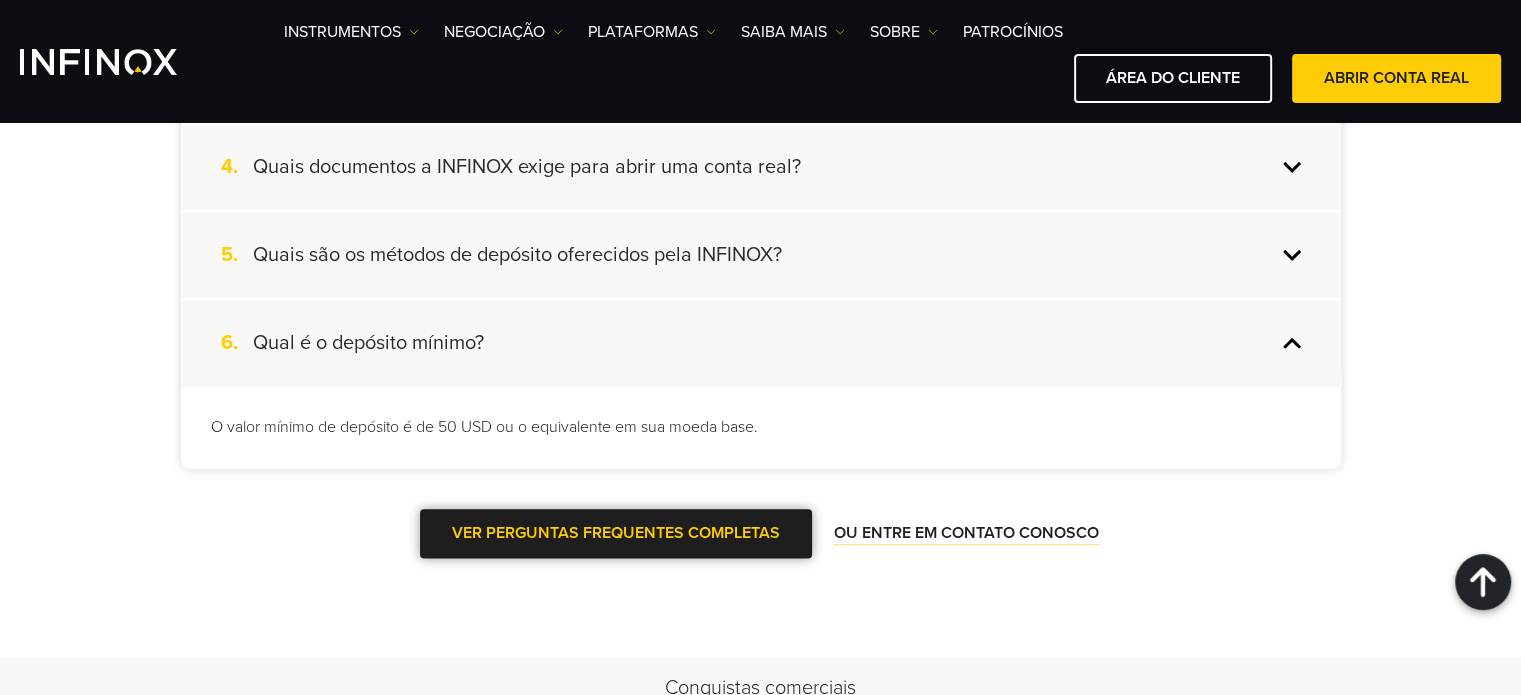 click on "VER PERGUNTAS FREQUENTES COMPLETAS" at bounding box center (616, 533) 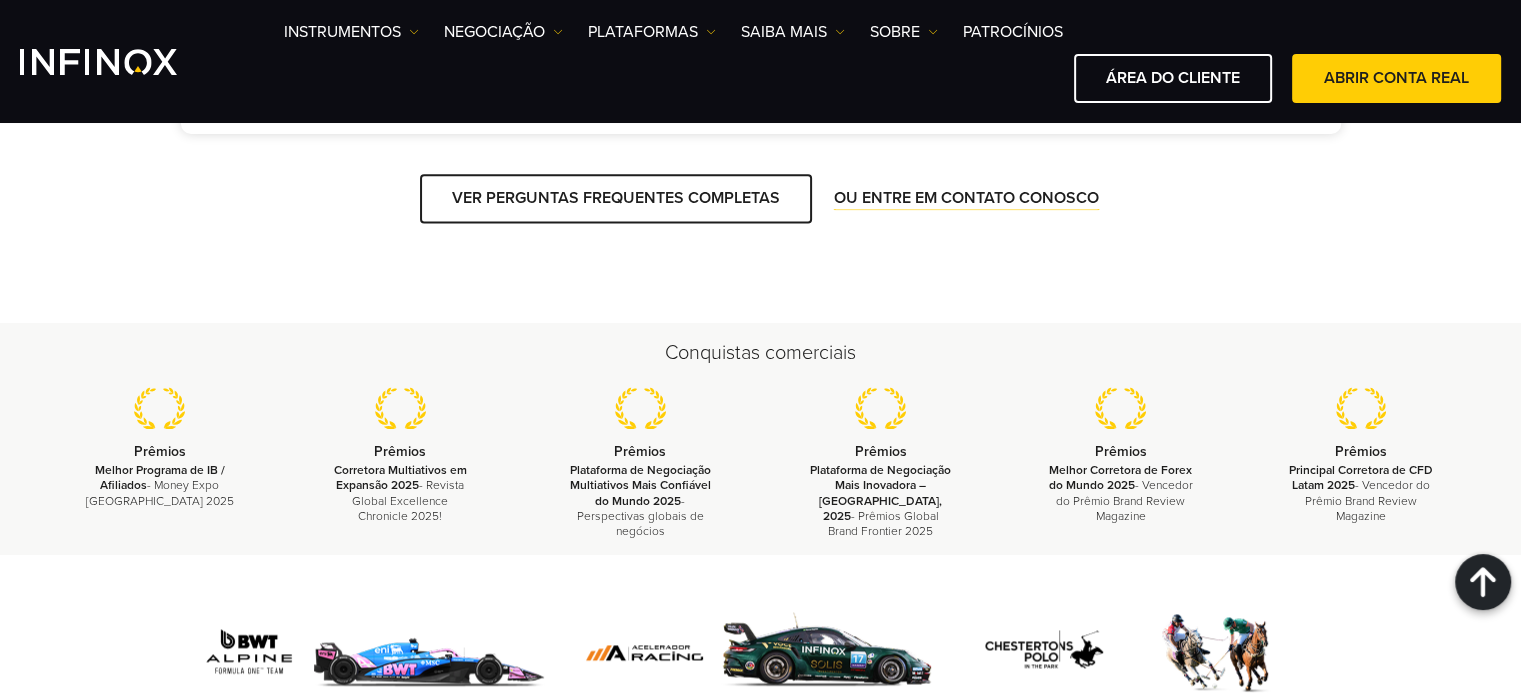scroll, scrollTop: 2740, scrollLeft: 0, axis: vertical 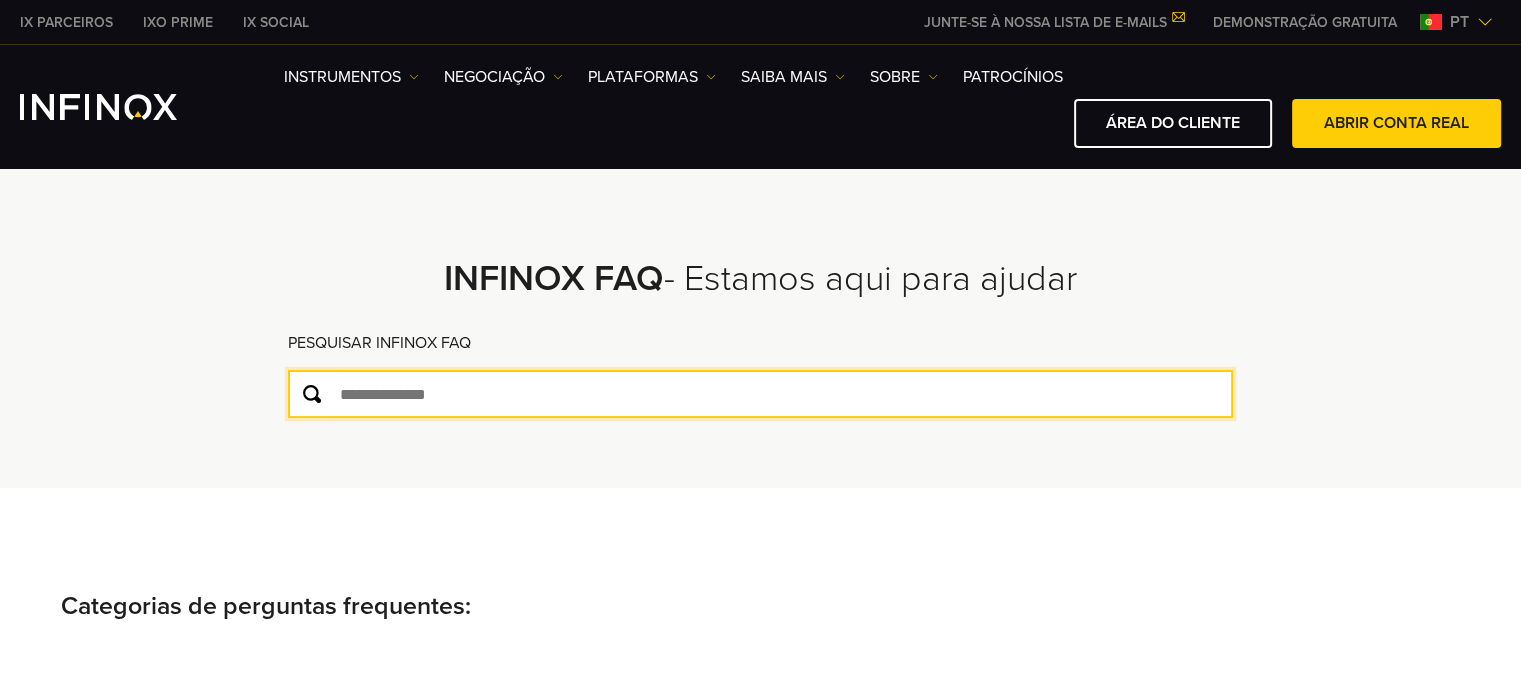 click at bounding box center (760, 394) 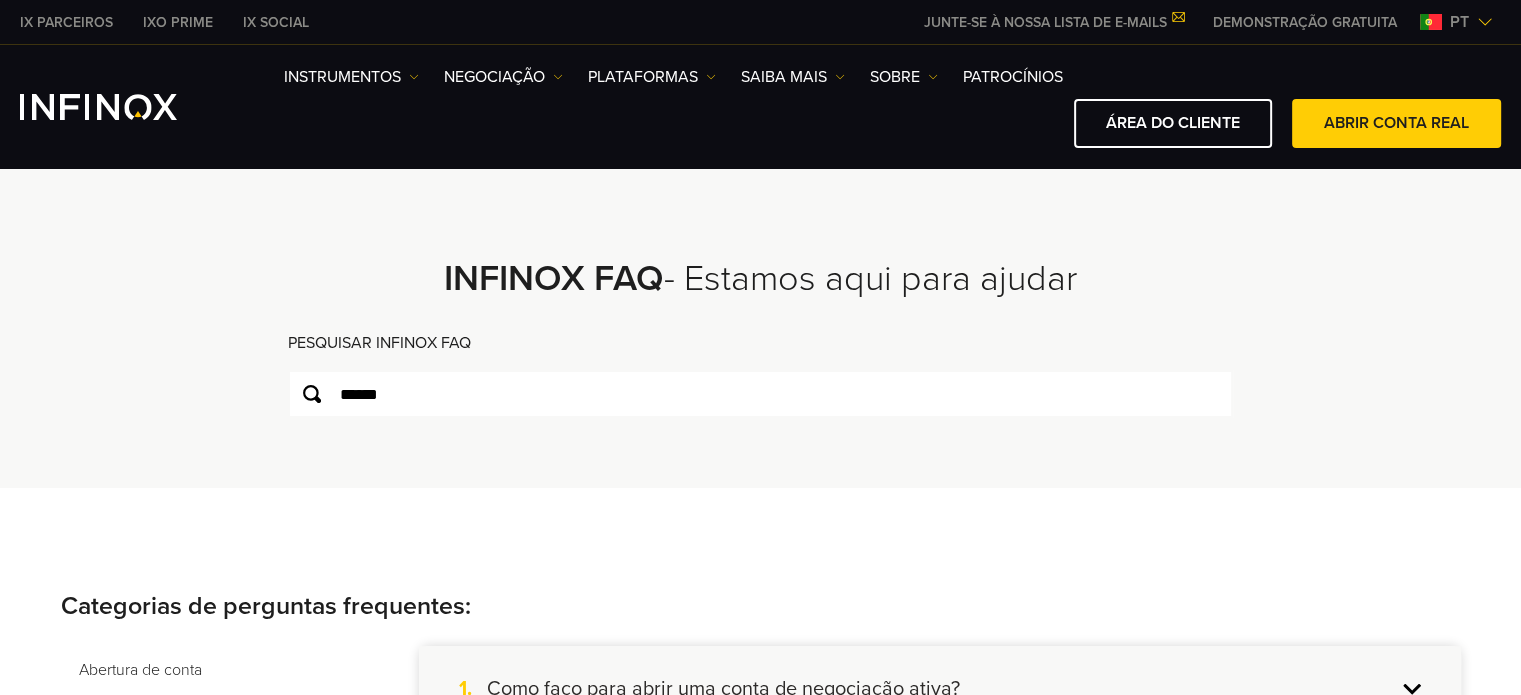 click at bounding box center (312, 394) 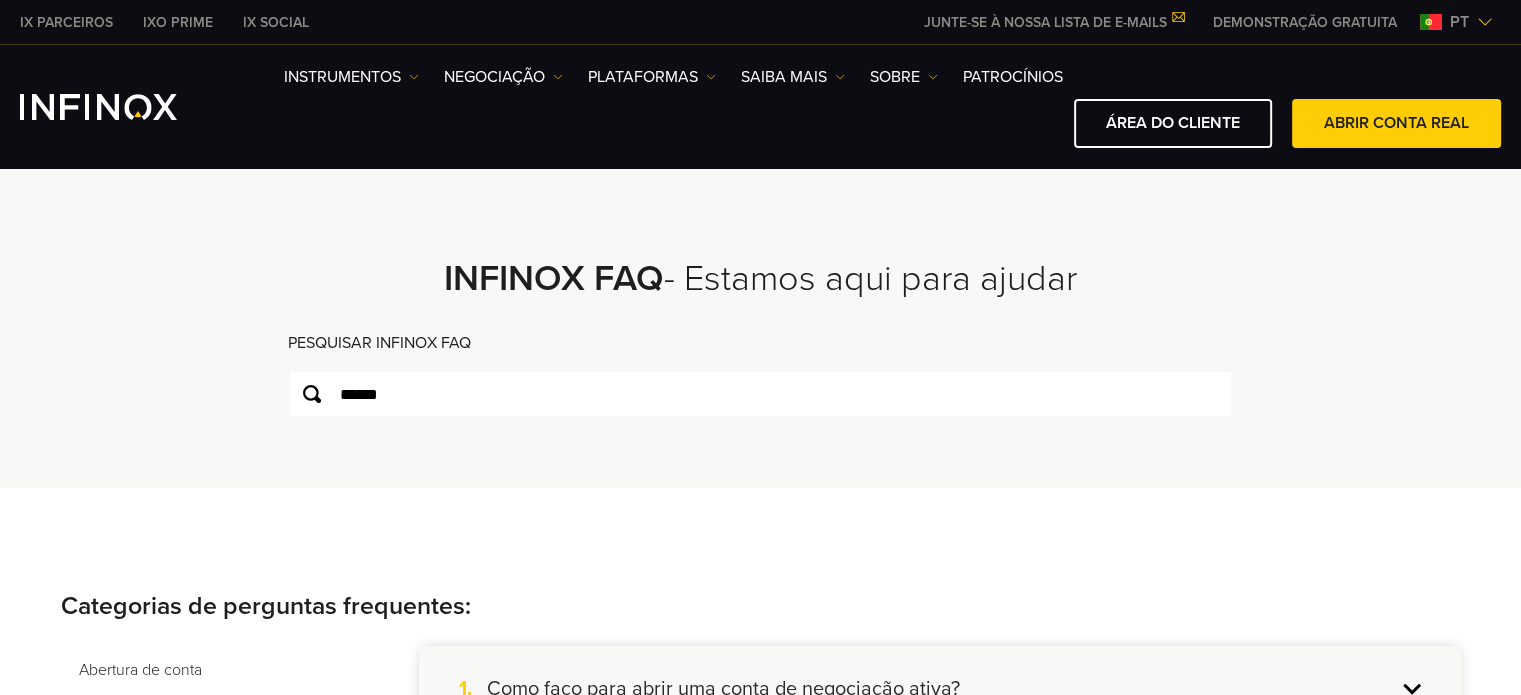 click at bounding box center [312, 394] 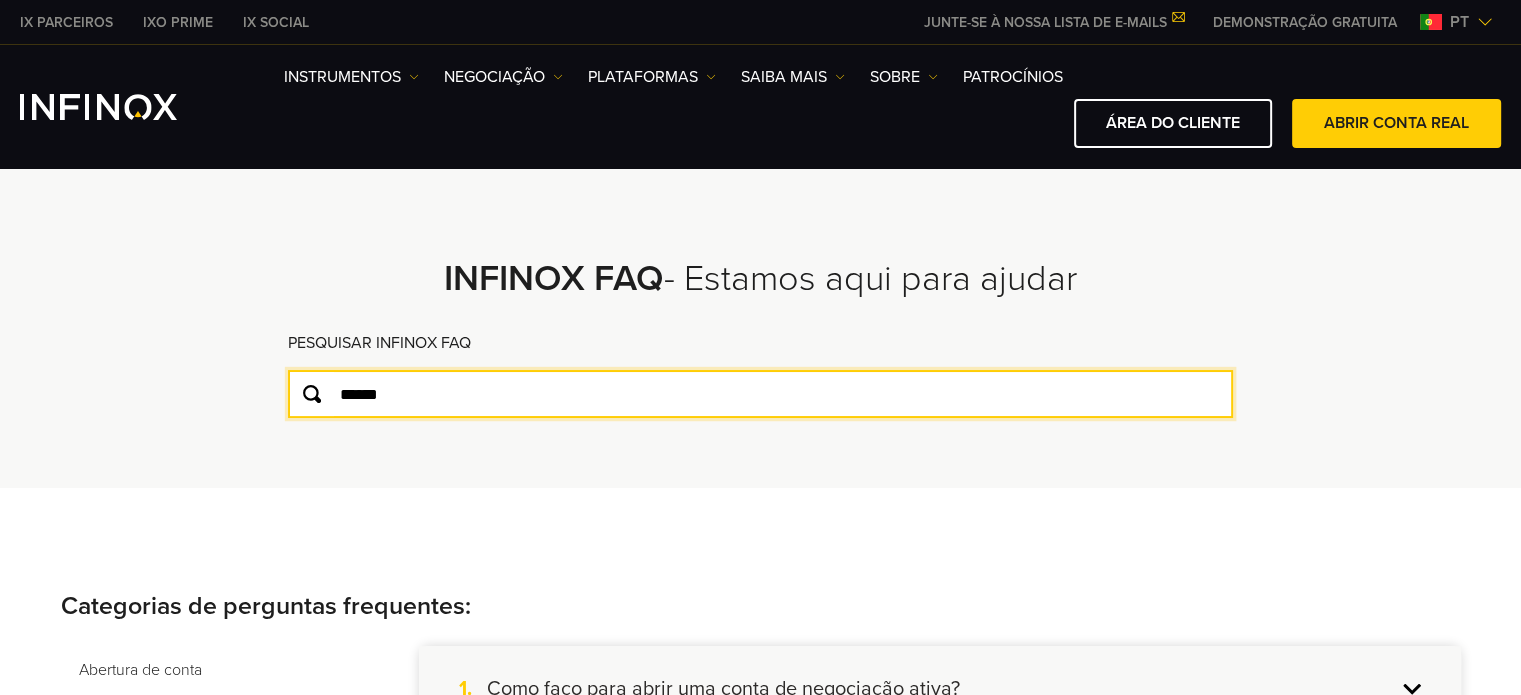 click on "******" at bounding box center [760, 394] 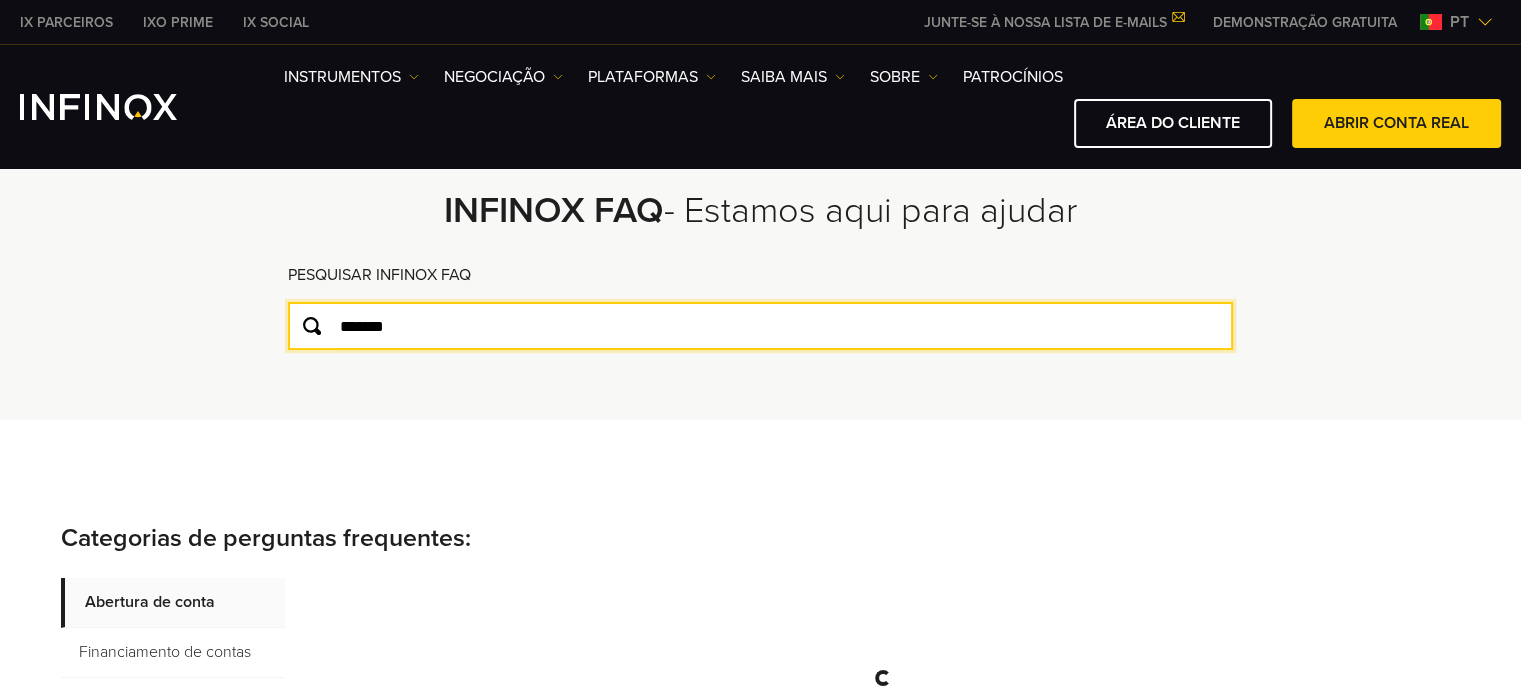 scroll, scrollTop: 200, scrollLeft: 0, axis: vertical 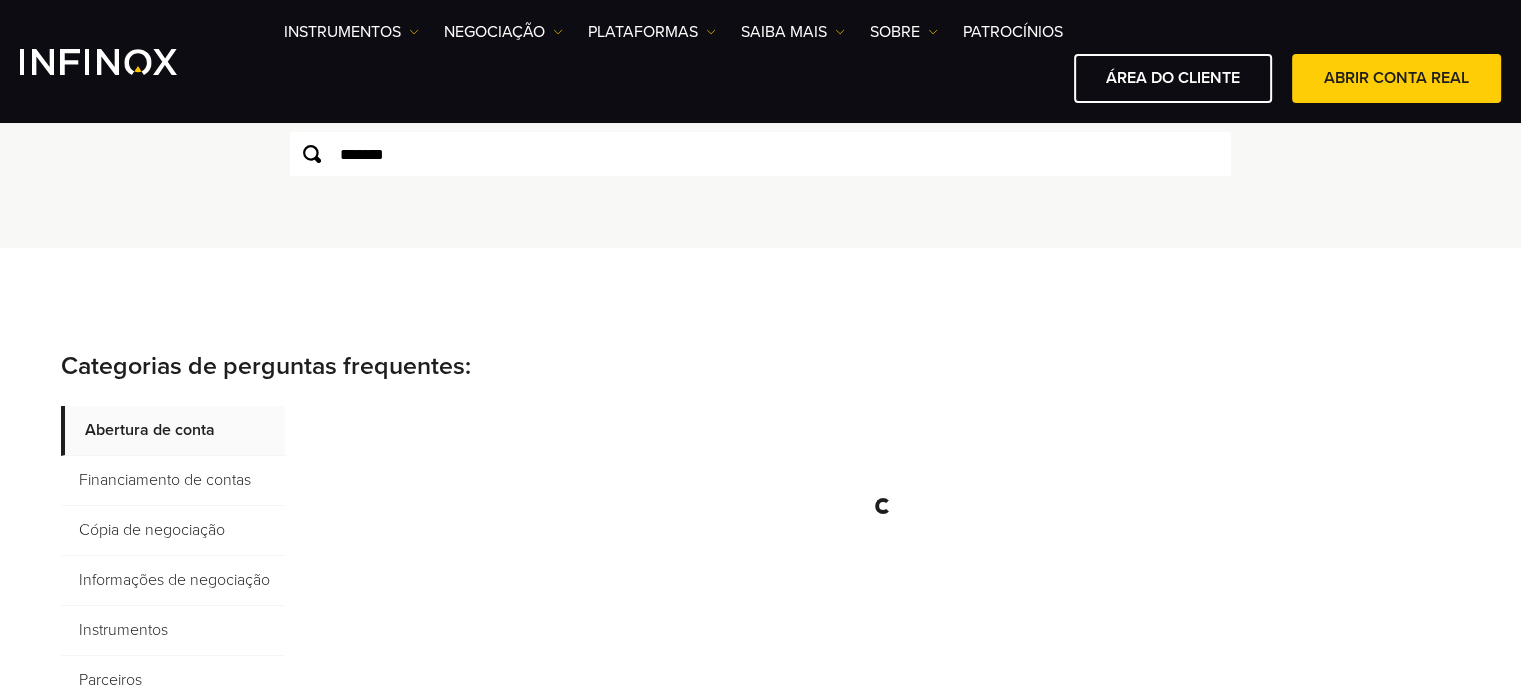 click on "Financiamento de contas" at bounding box center [173, 481] 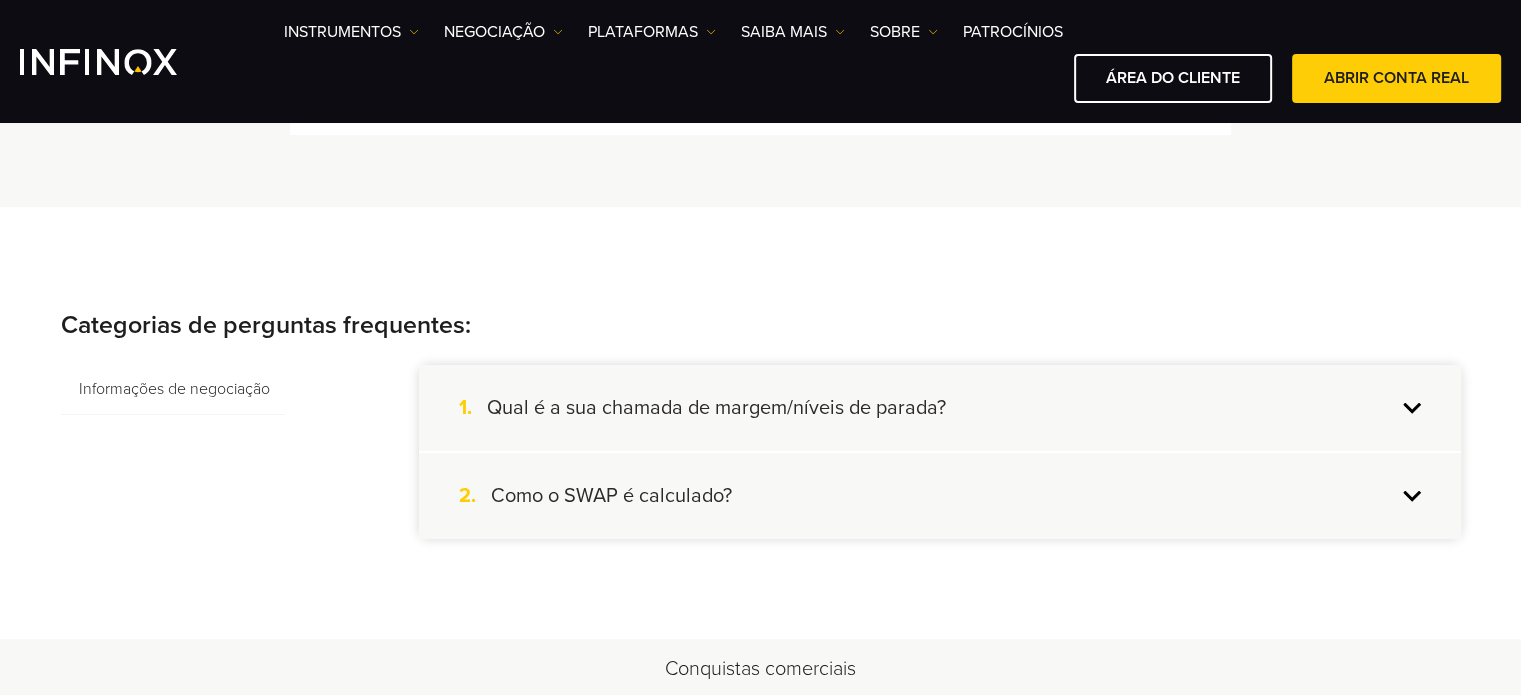 scroll, scrollTop: 266, scrollLeft: 0, axis: vertical 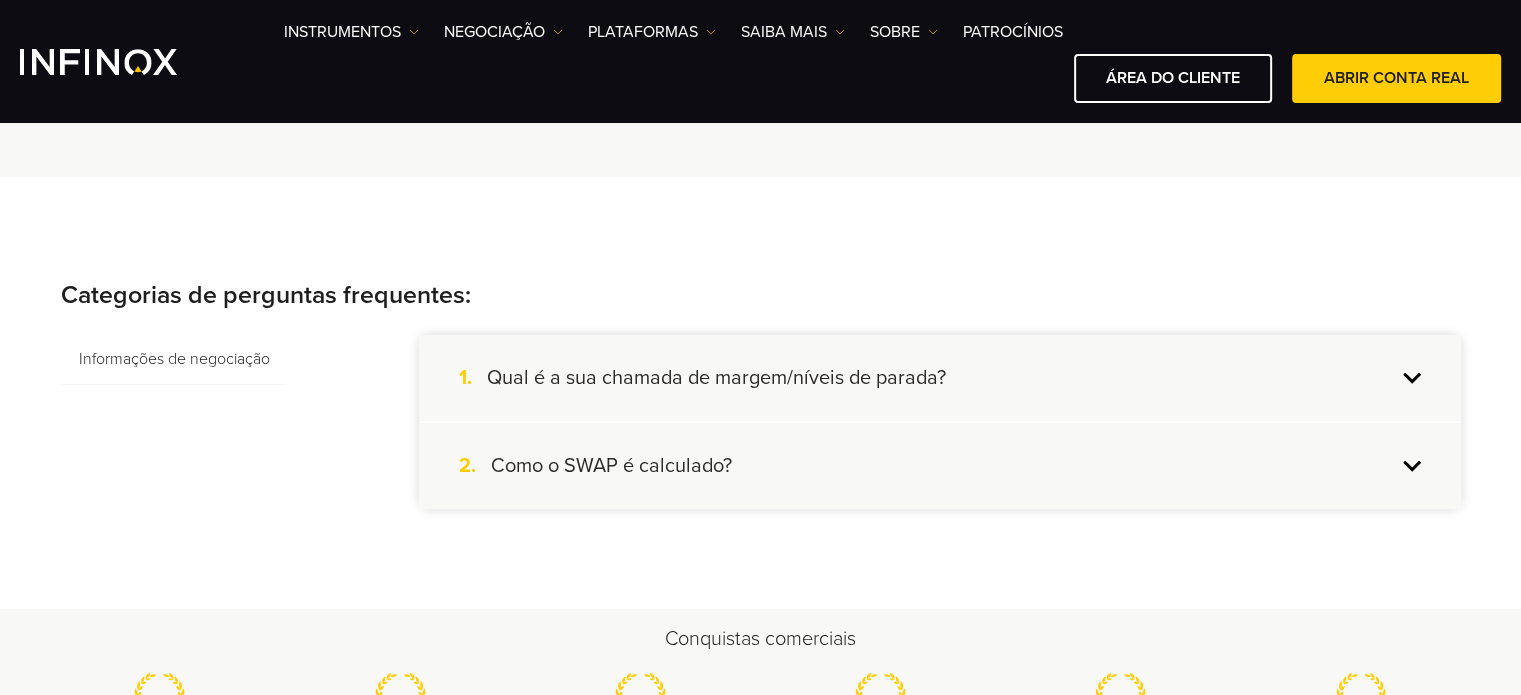 click on "Qual é a sua chamada de margem/níveis de parada?" at bounding box center [716, 378] 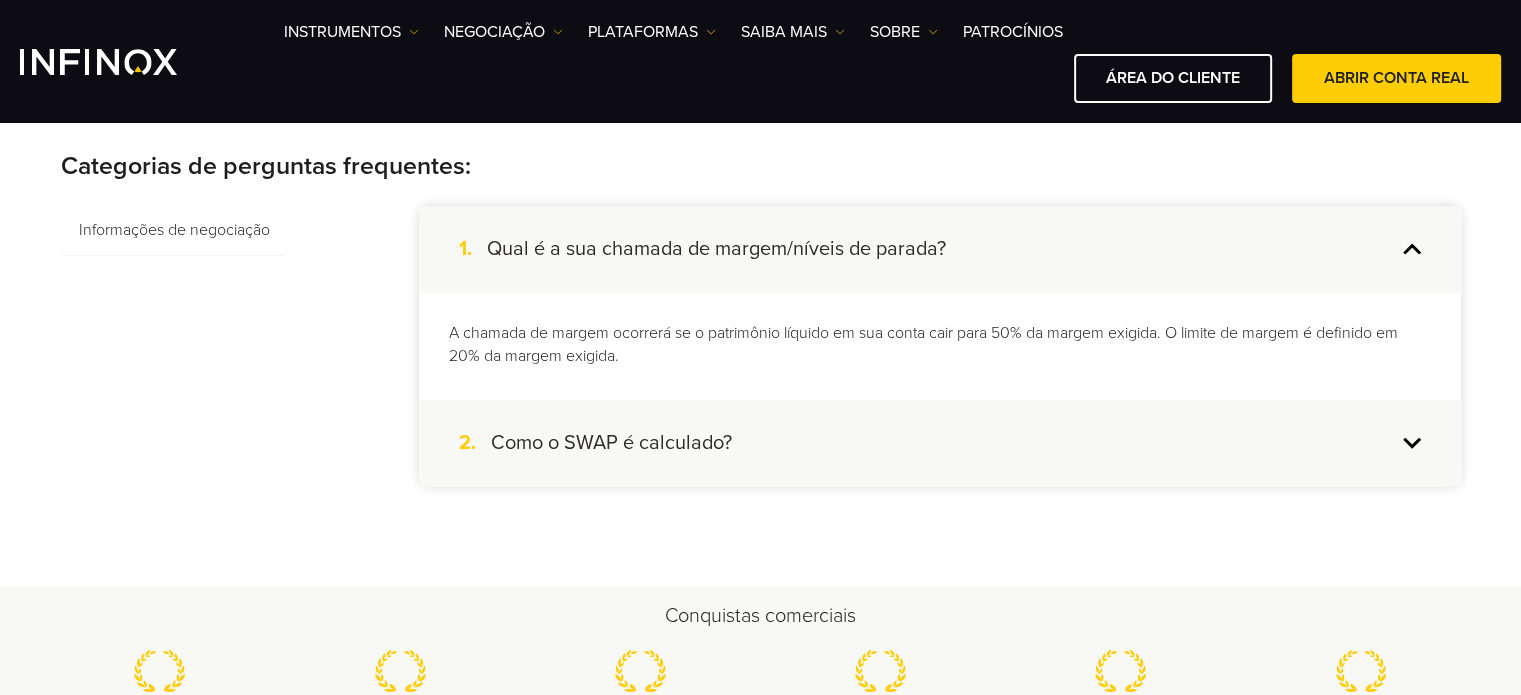 scroll, scrollTop: 400, scrollLeft: 0, axis: vertical 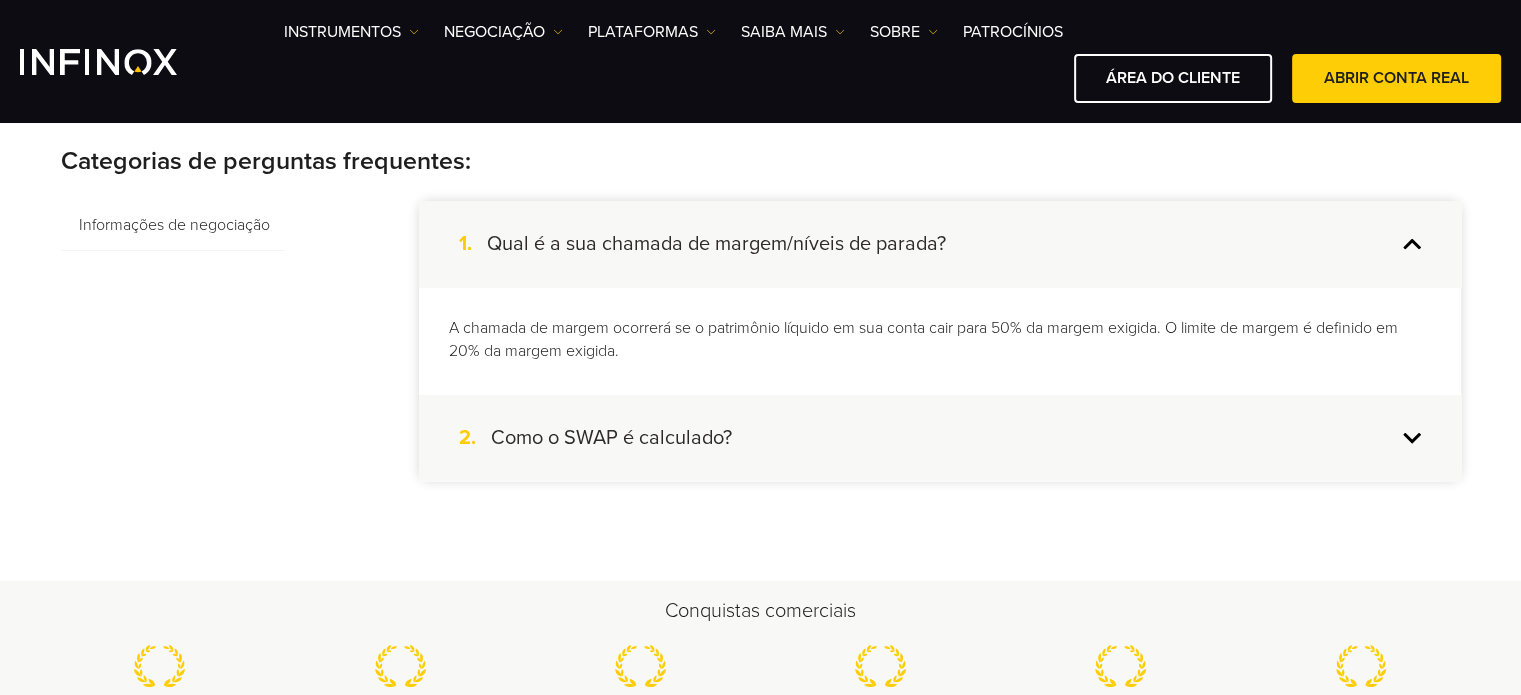 click on "Como o SWAP é calculado?" at bounding box center (611, 438) 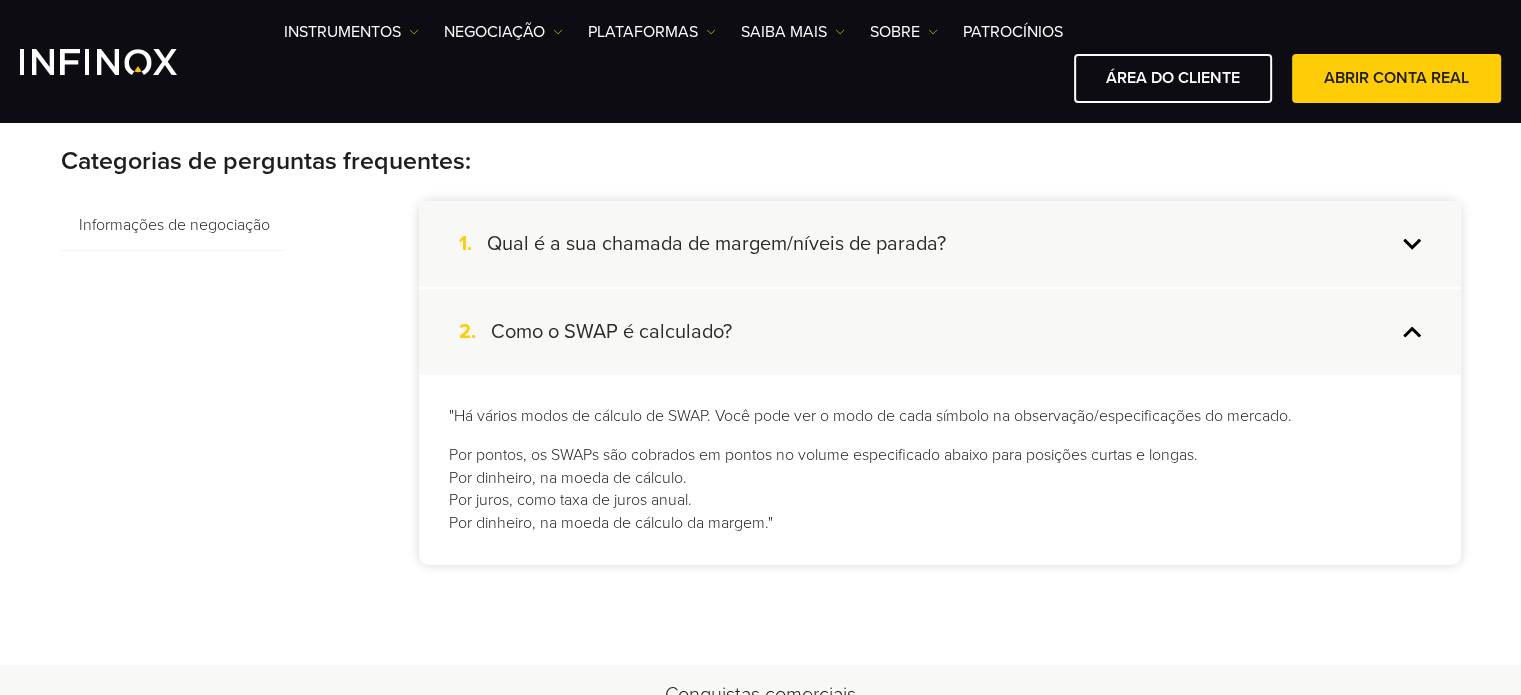 click on "Como o SWAP é calculado?" at bounding box center [611, 332] 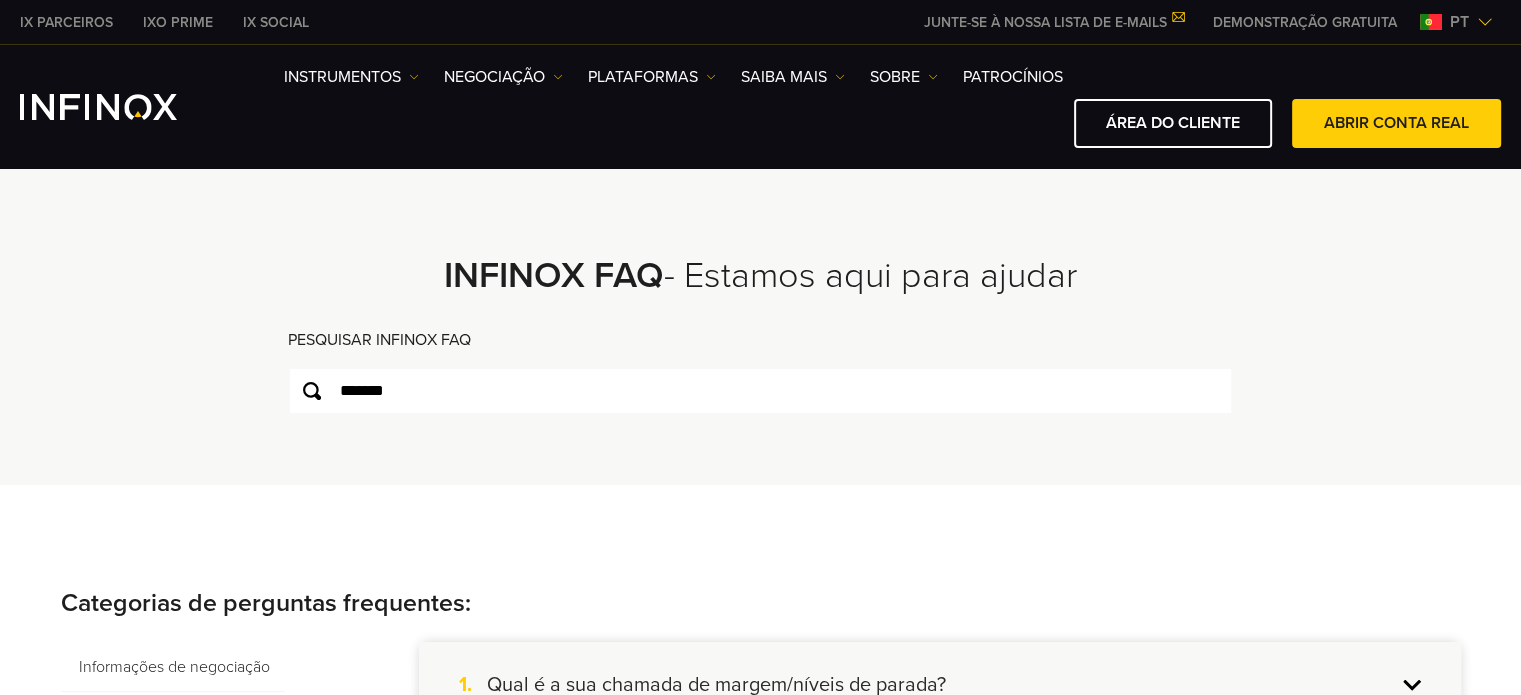 scroll, scrollTop: 66, scrollLeft: 0, axis: vertical 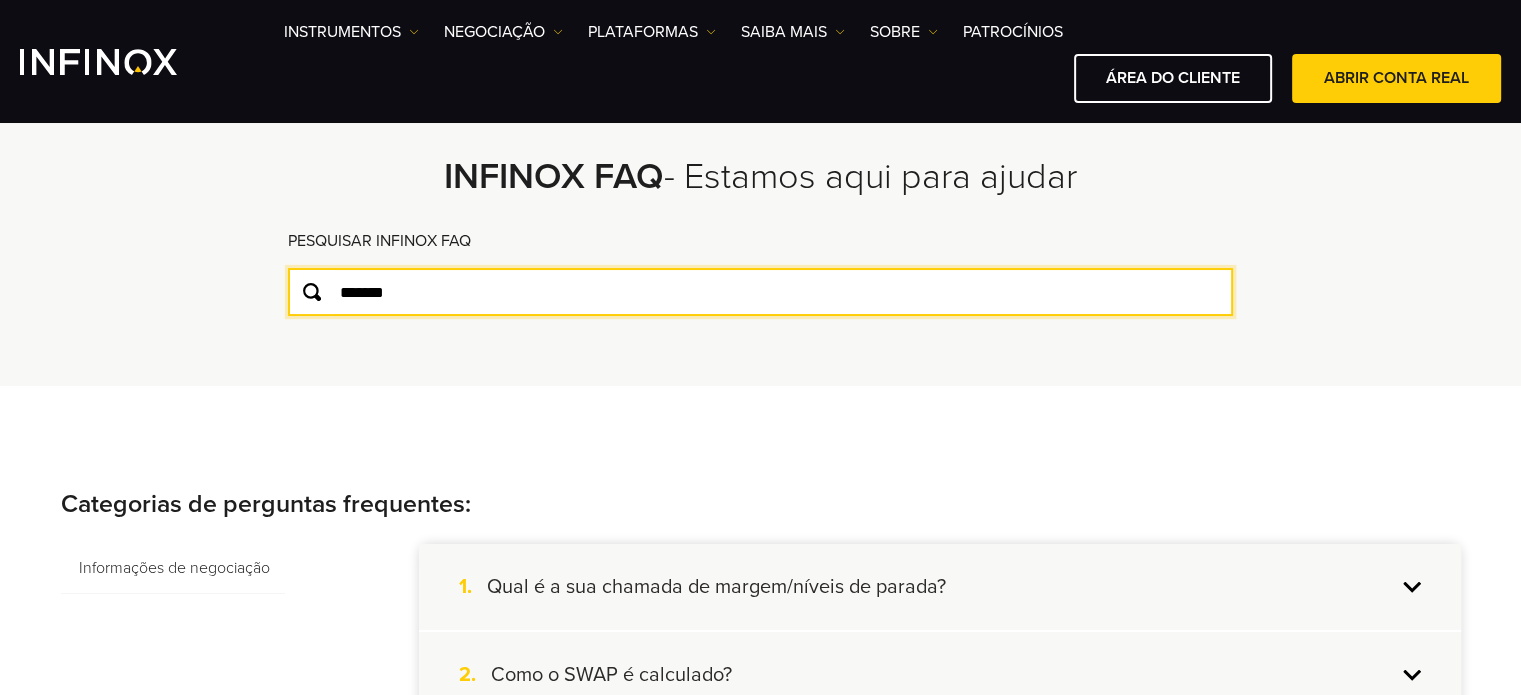 click on "******" at bounding box center (760, 292) 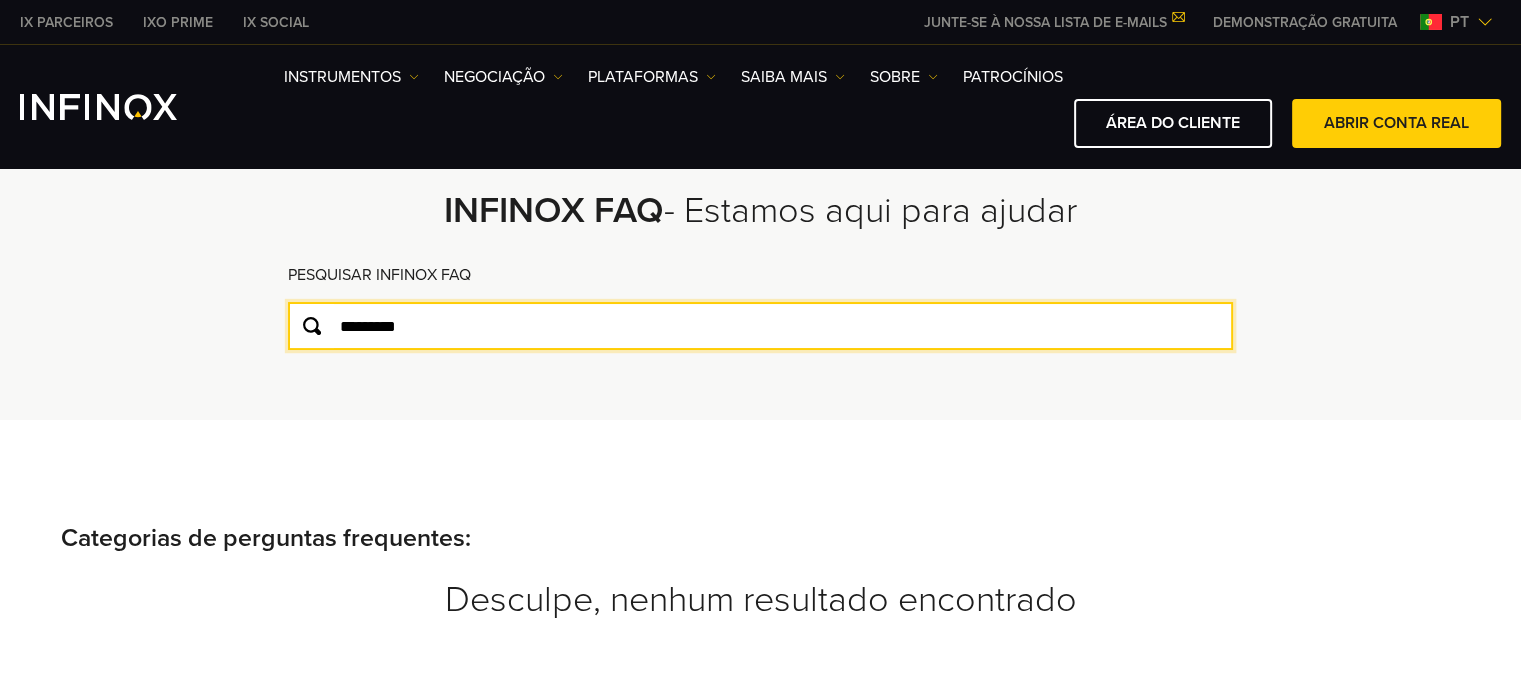 scroll, scrollTop: 0, scrollLeft: 0, axis: both 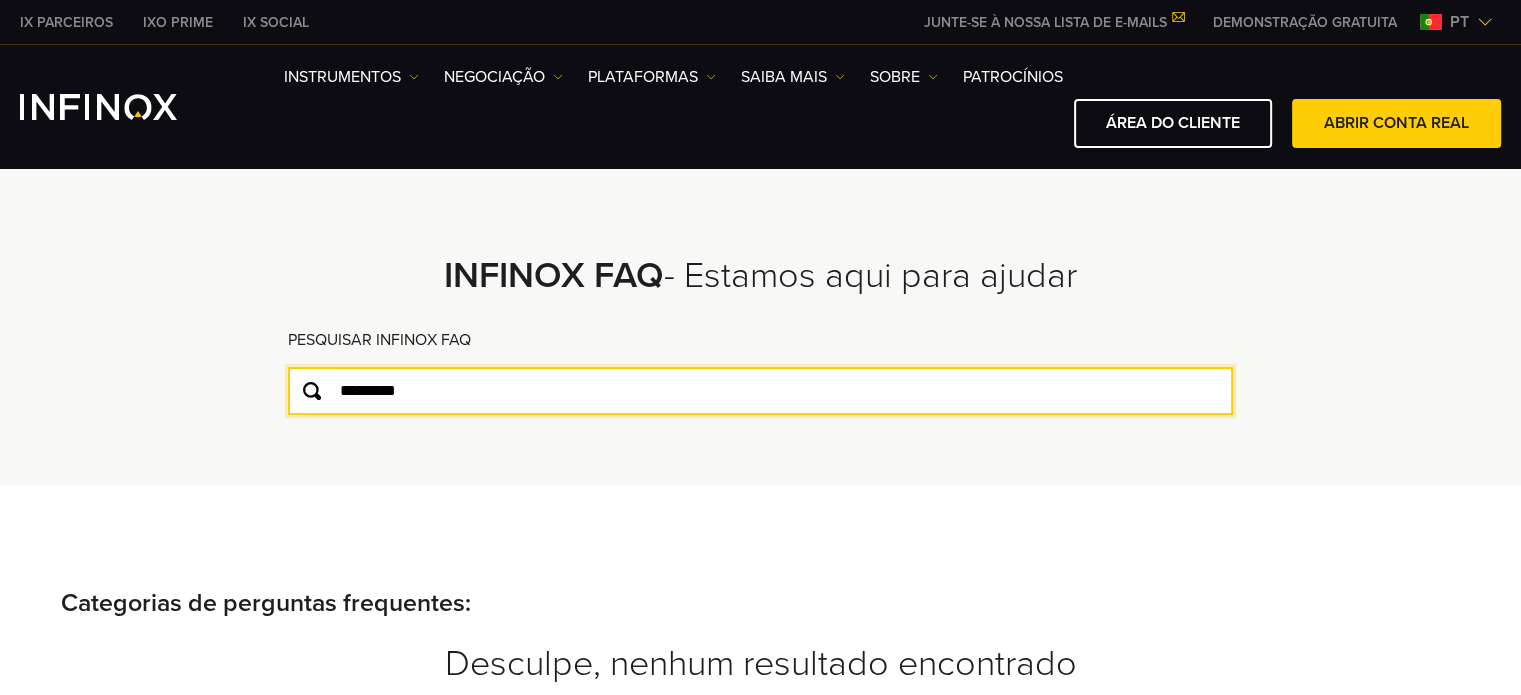 click on "********" at bounding box center [760, 391] 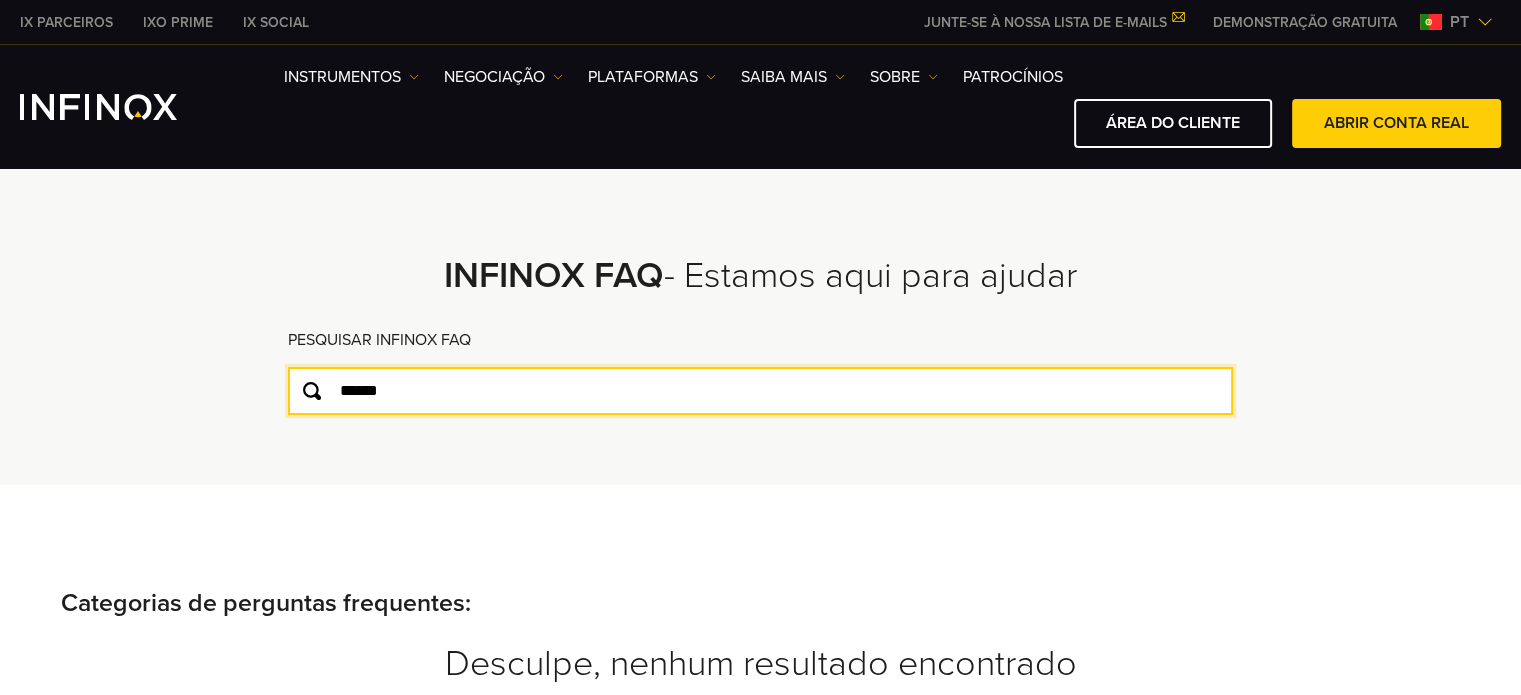 type on "******" 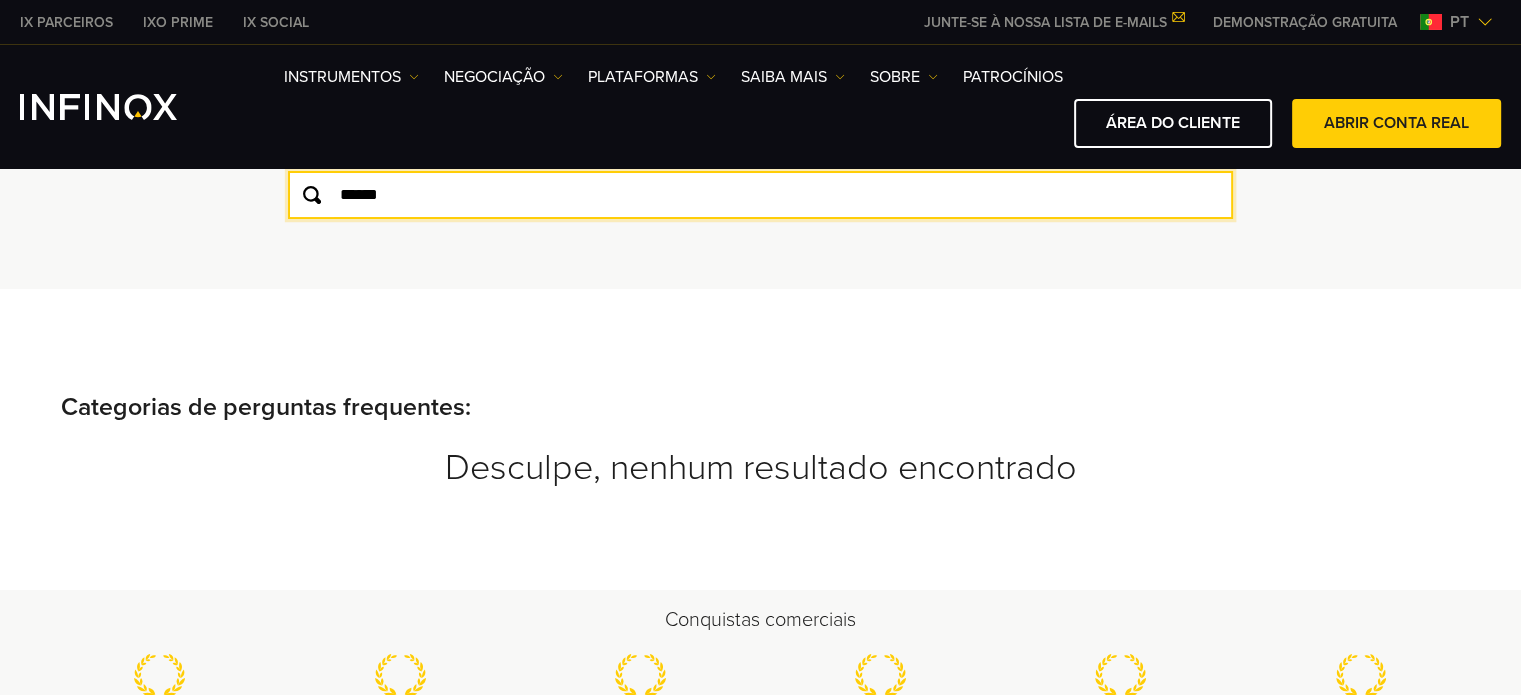 scroll, scrollTop: 200, scrollLeft: 0, axis: vertical 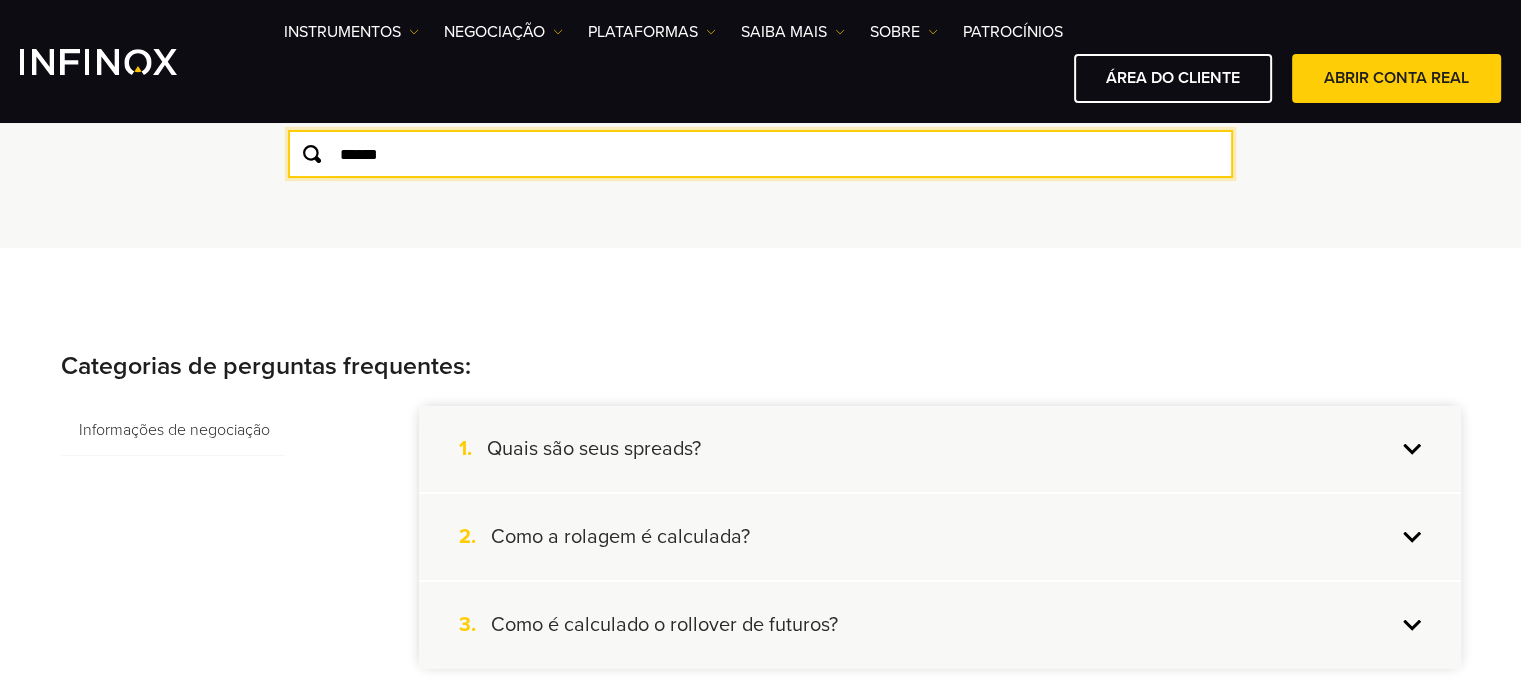 drag, startPoint x: 394, startPoint y: 152, endPoint x: 378, endPoint y: 155, distance: 16.27882 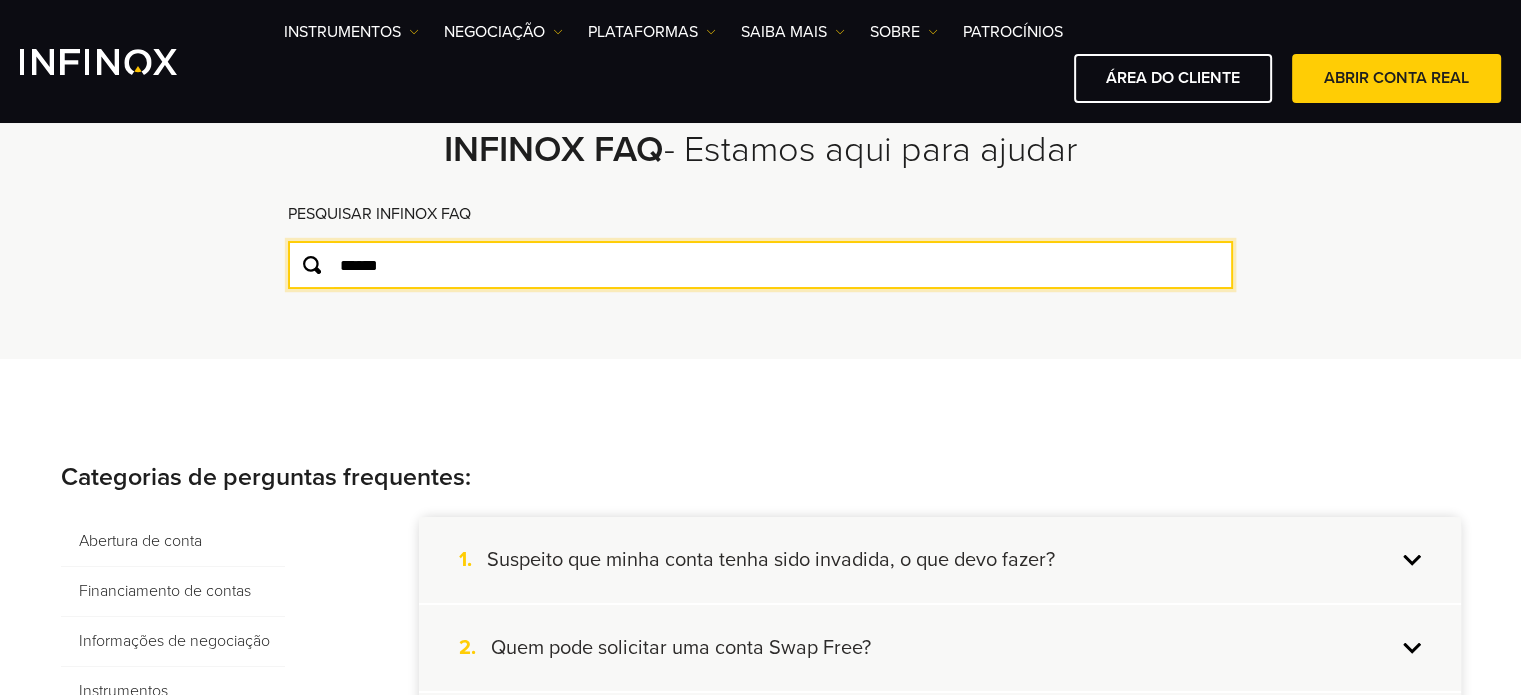 scroll, scrollTop: 66, scrollLeft: 0, axis: vertical 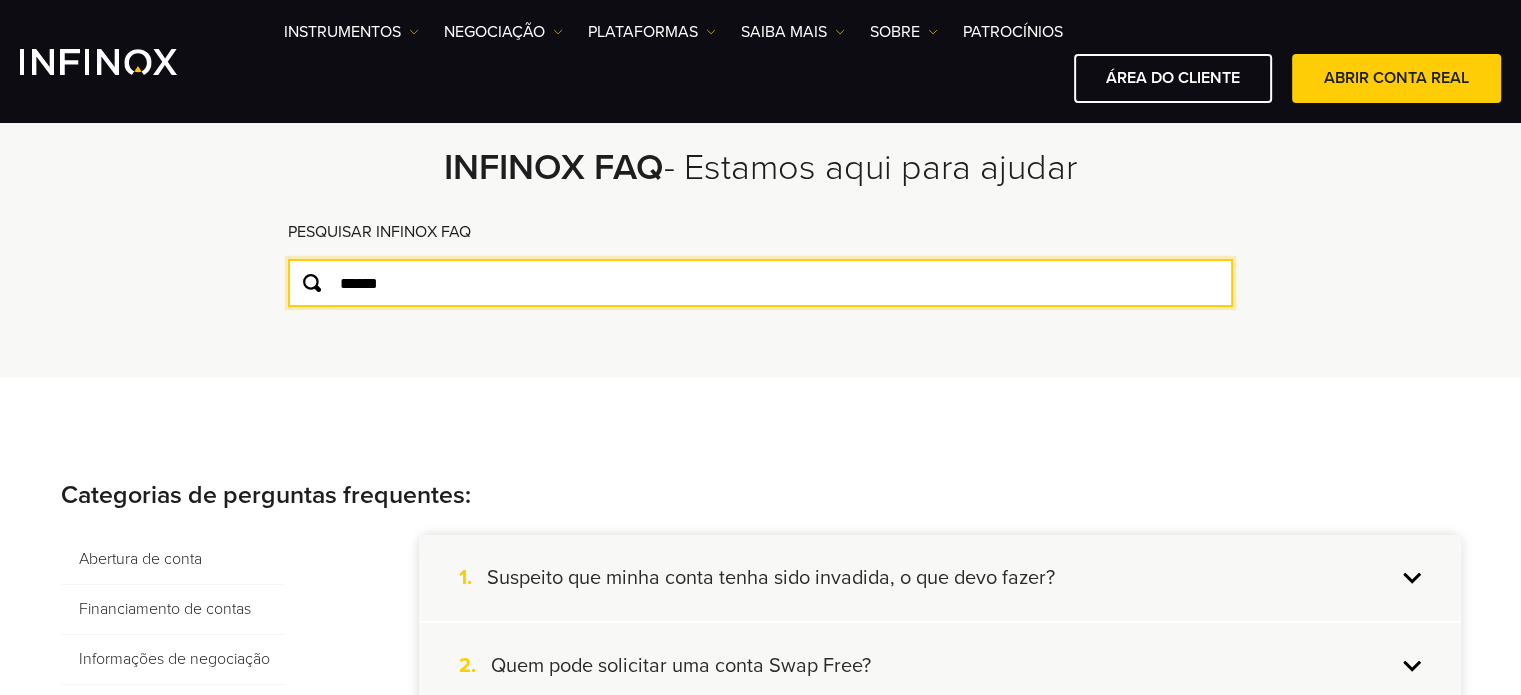 click on "******" at bounding box center [760, 283] 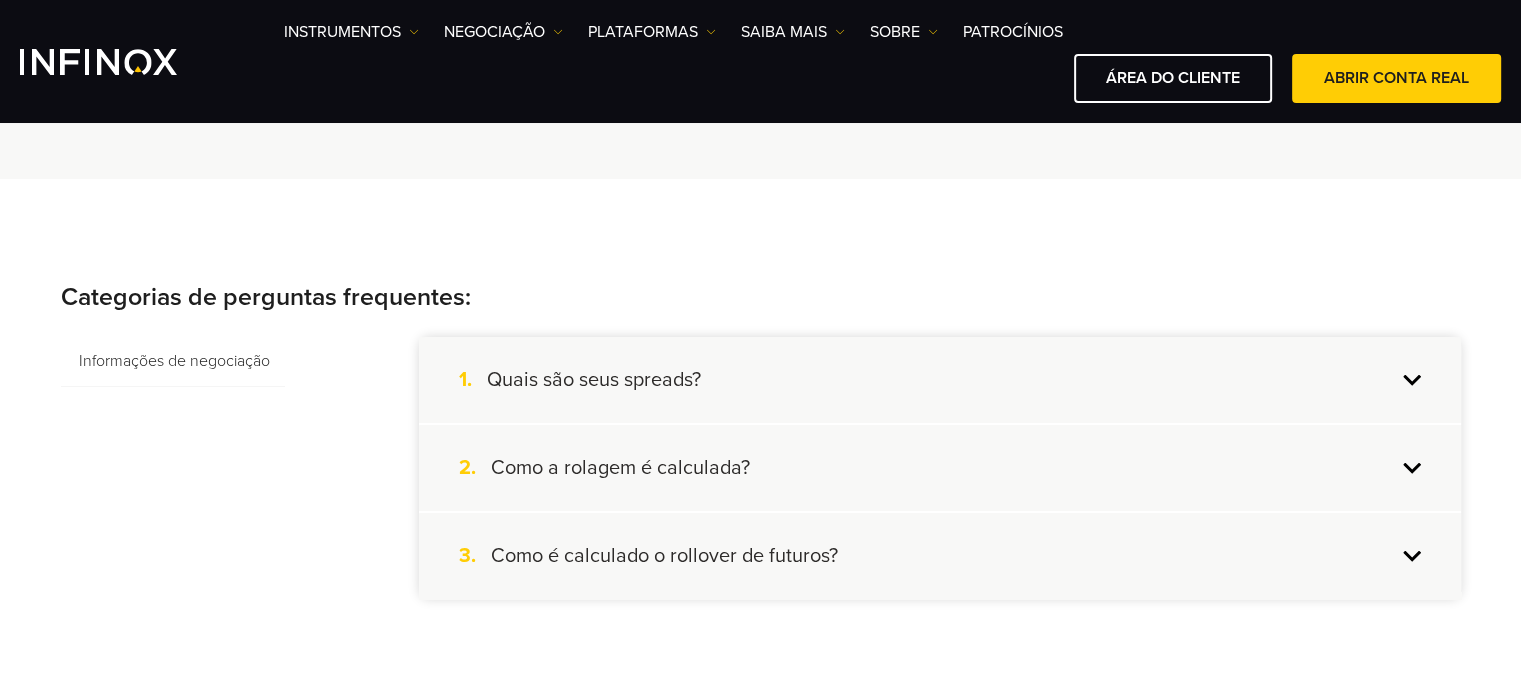 scroll, scrollTop: 266, scrollLeft: 0, axis: vertical 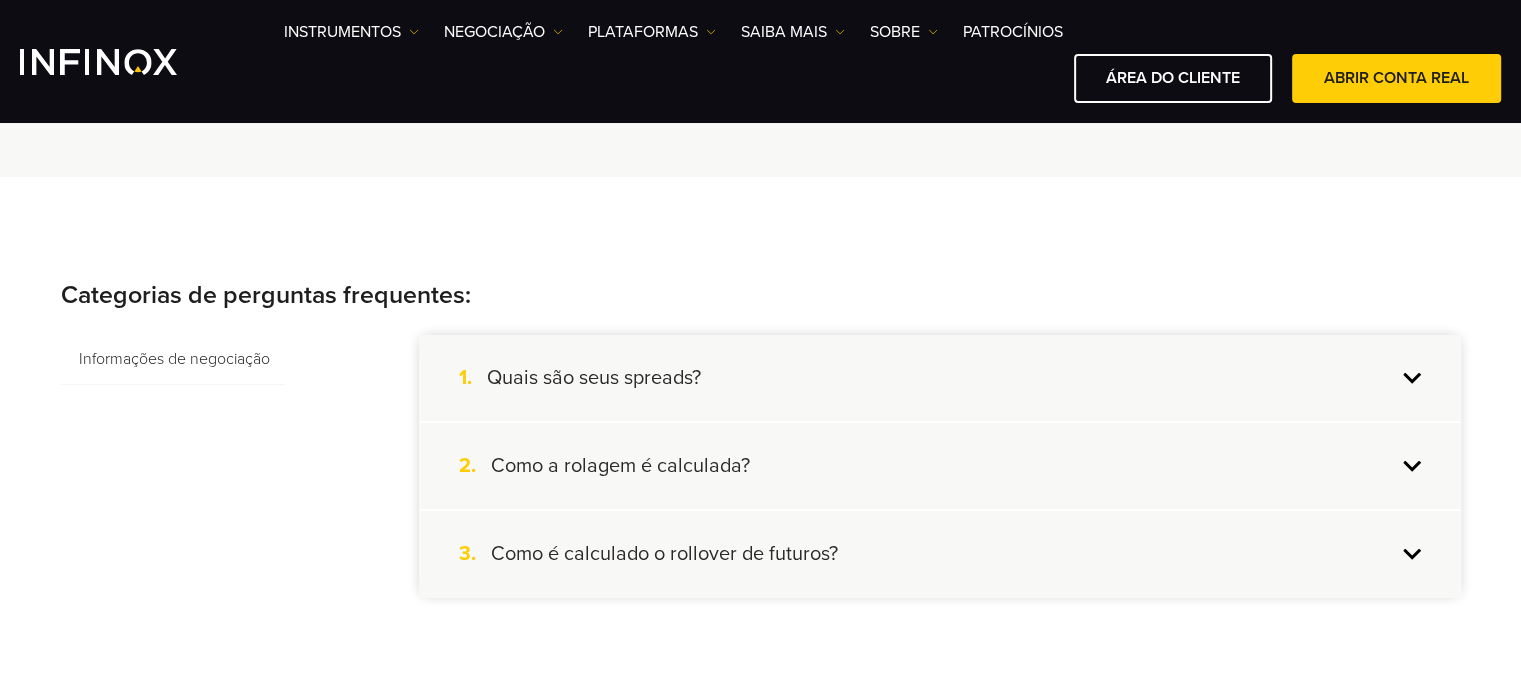 click on "Quais são seus spreads?" at bounding box center (594, 378) 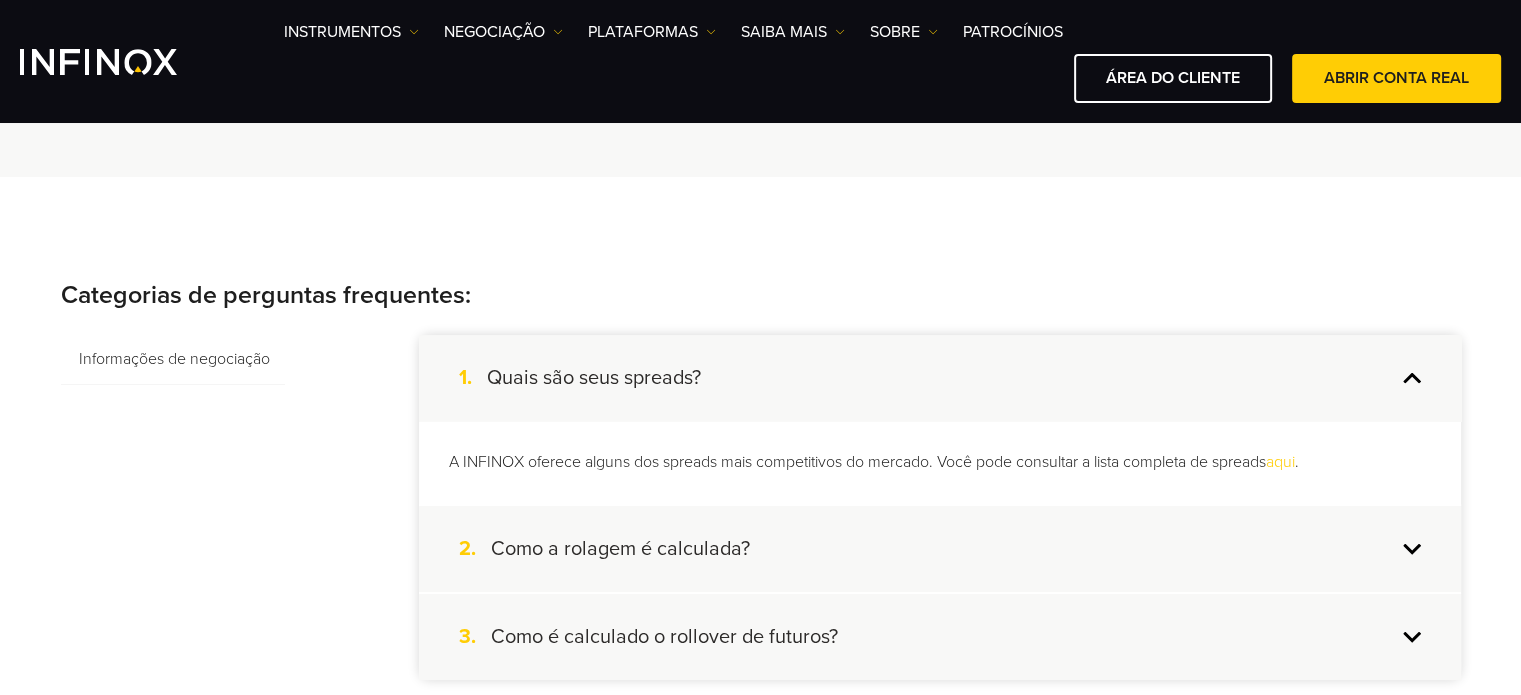 click on "aqui" at bounding box center [1280, 462] 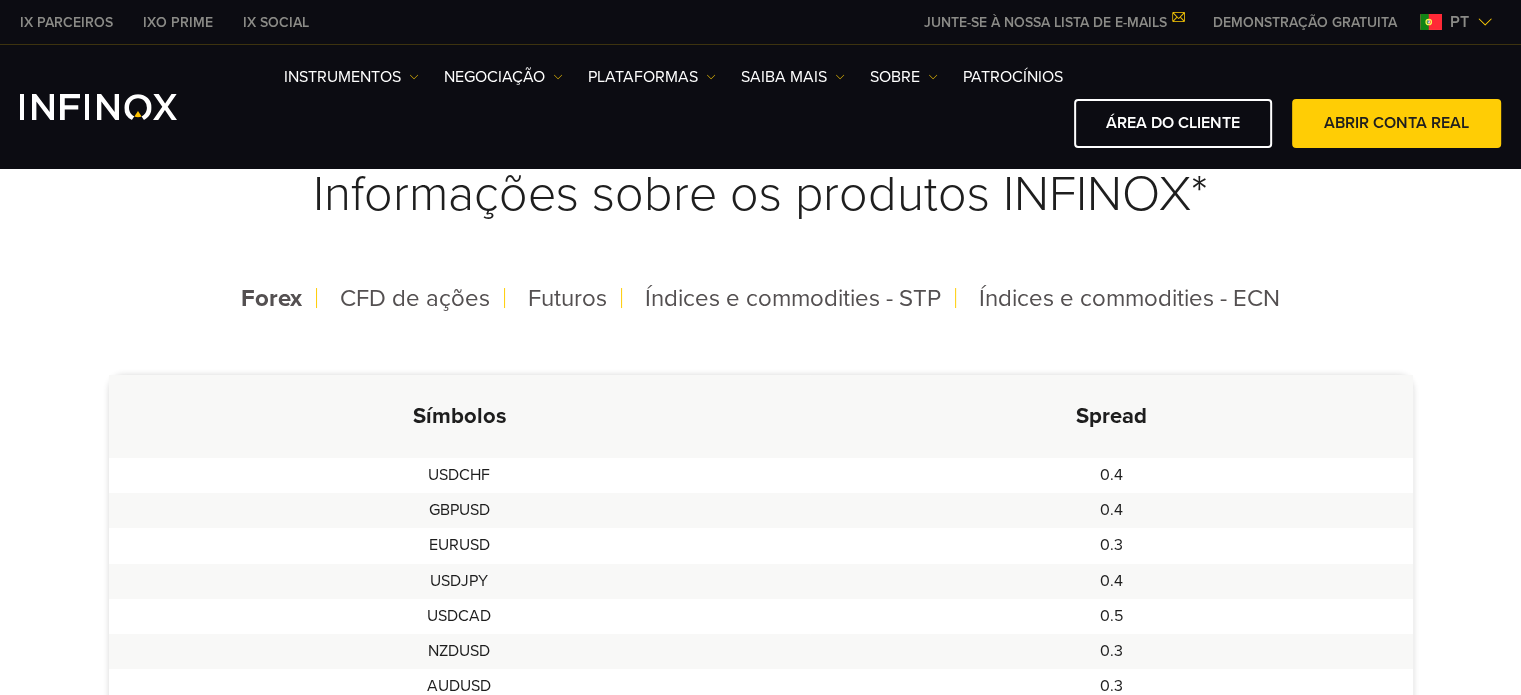scroll, scrollTop: 0, scrollLeft: 0, axis: both 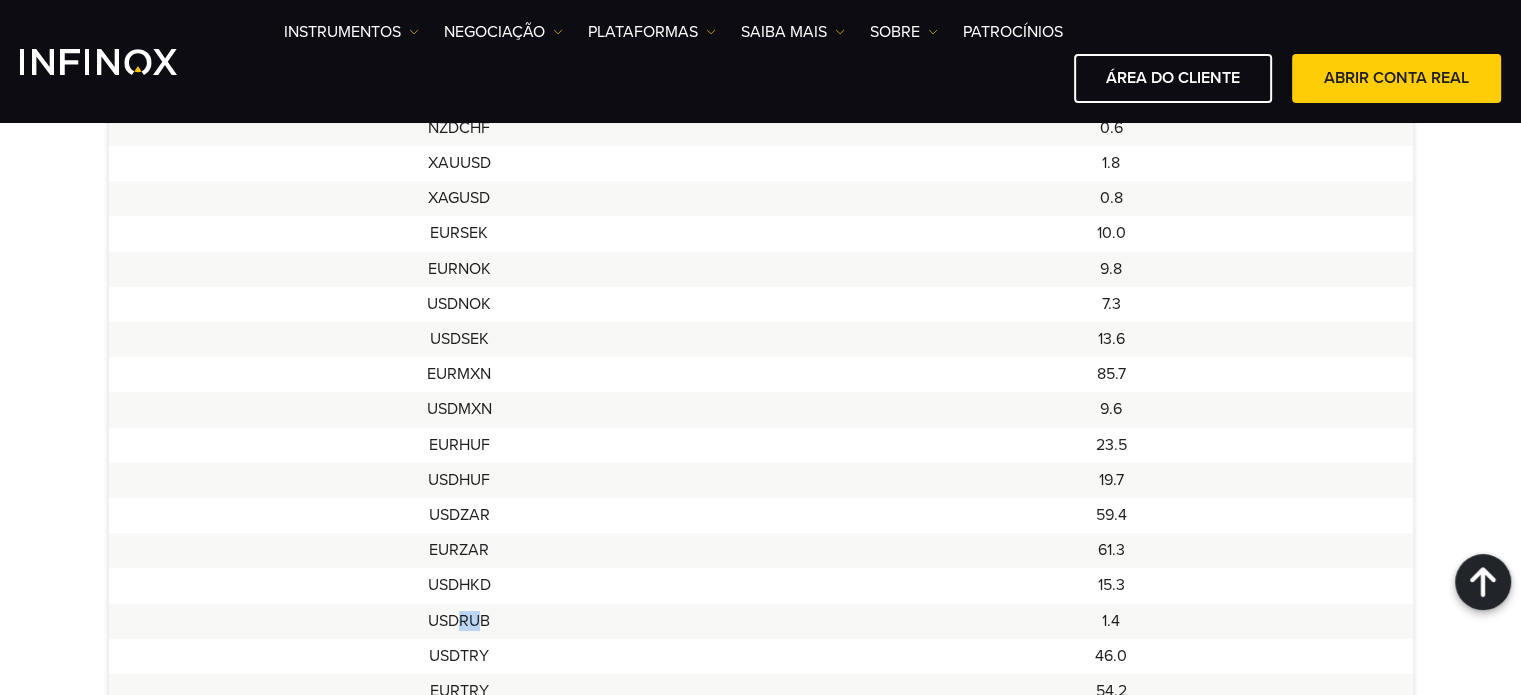 drag, startPoint x: 452, startPoint y: 617, endPoint x: 476, endPoint y: 619, distance: 24.083189 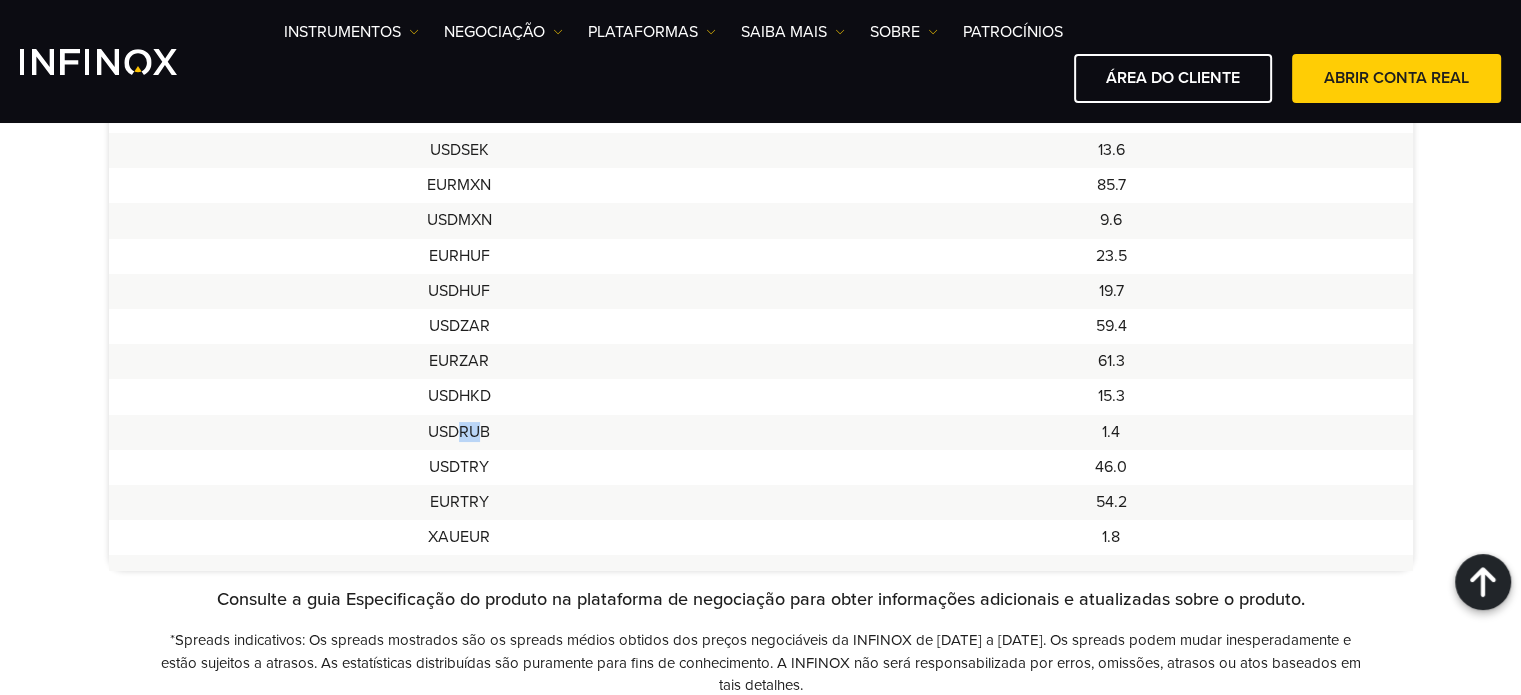 scroll, scrollTop: 1864, scrollLeft: 0, axis: vertical 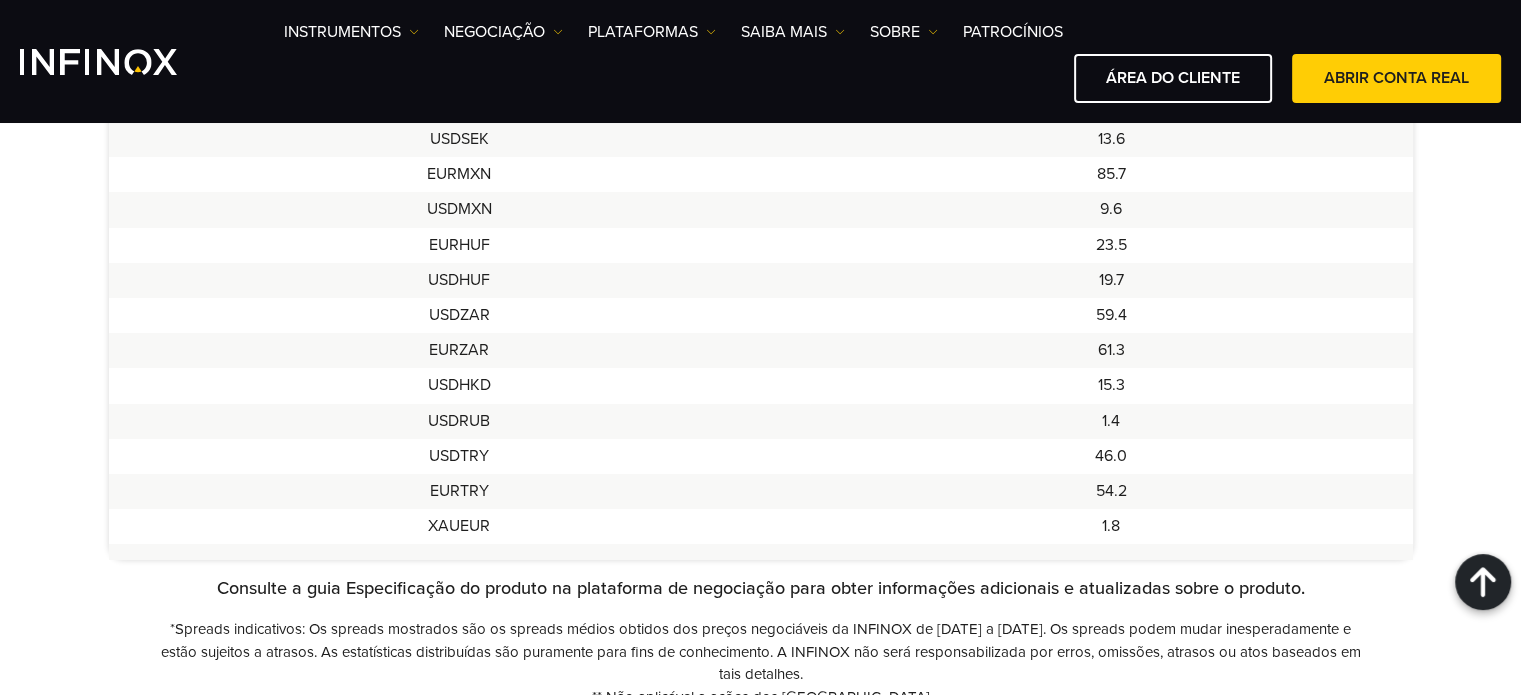 click on "EURTRY" at bounding box center (459, 491) 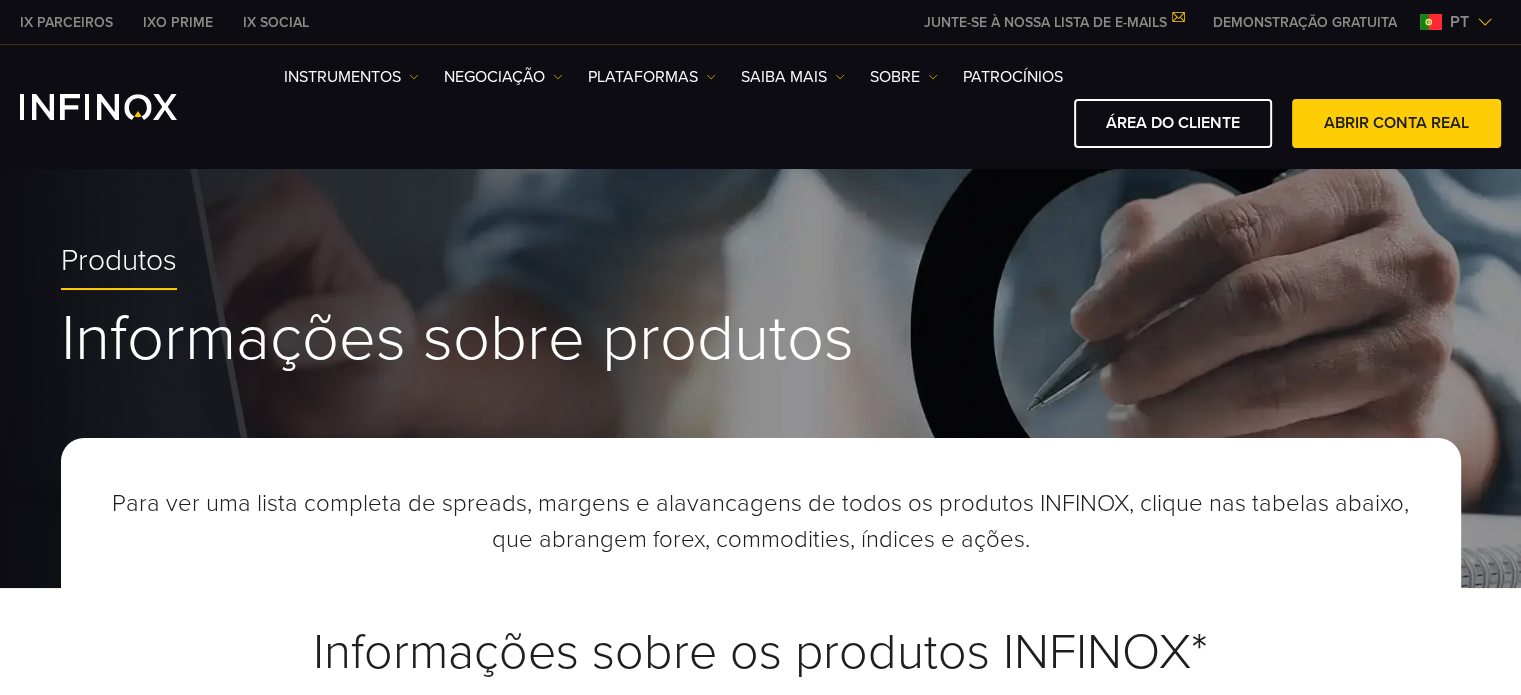 scroll, scrollTop: 0, scrollLeft: 0, axis: both 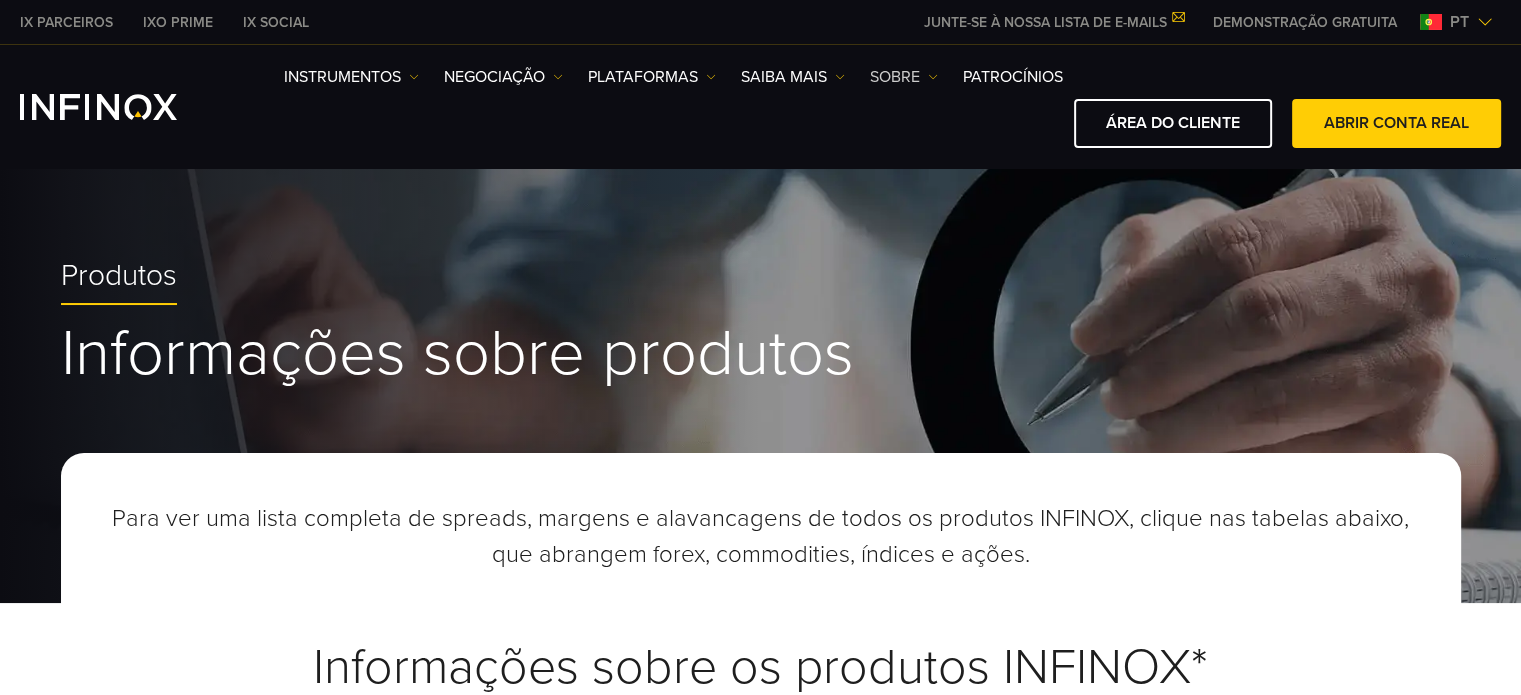 click at bounding box center [933, 77] 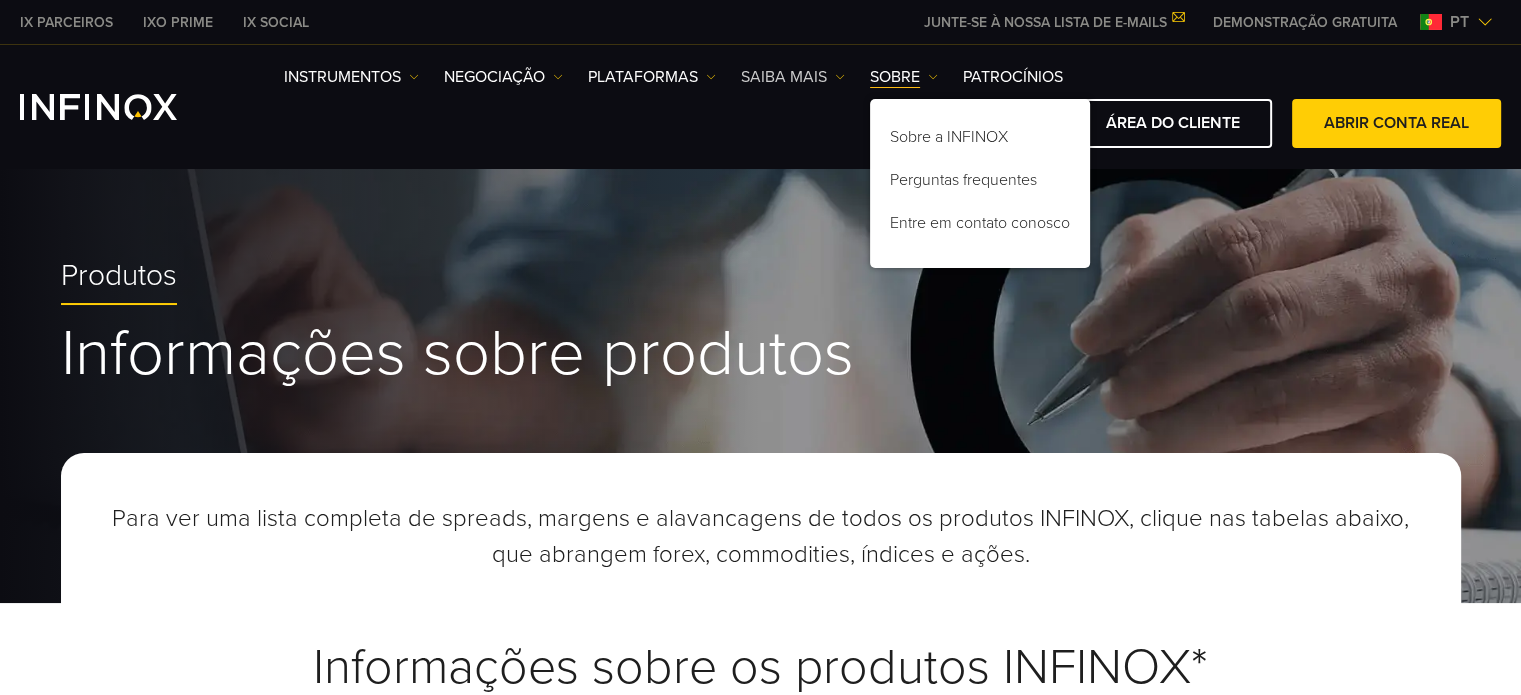 click on "Saiba mais" at bounding box center [793, 77] 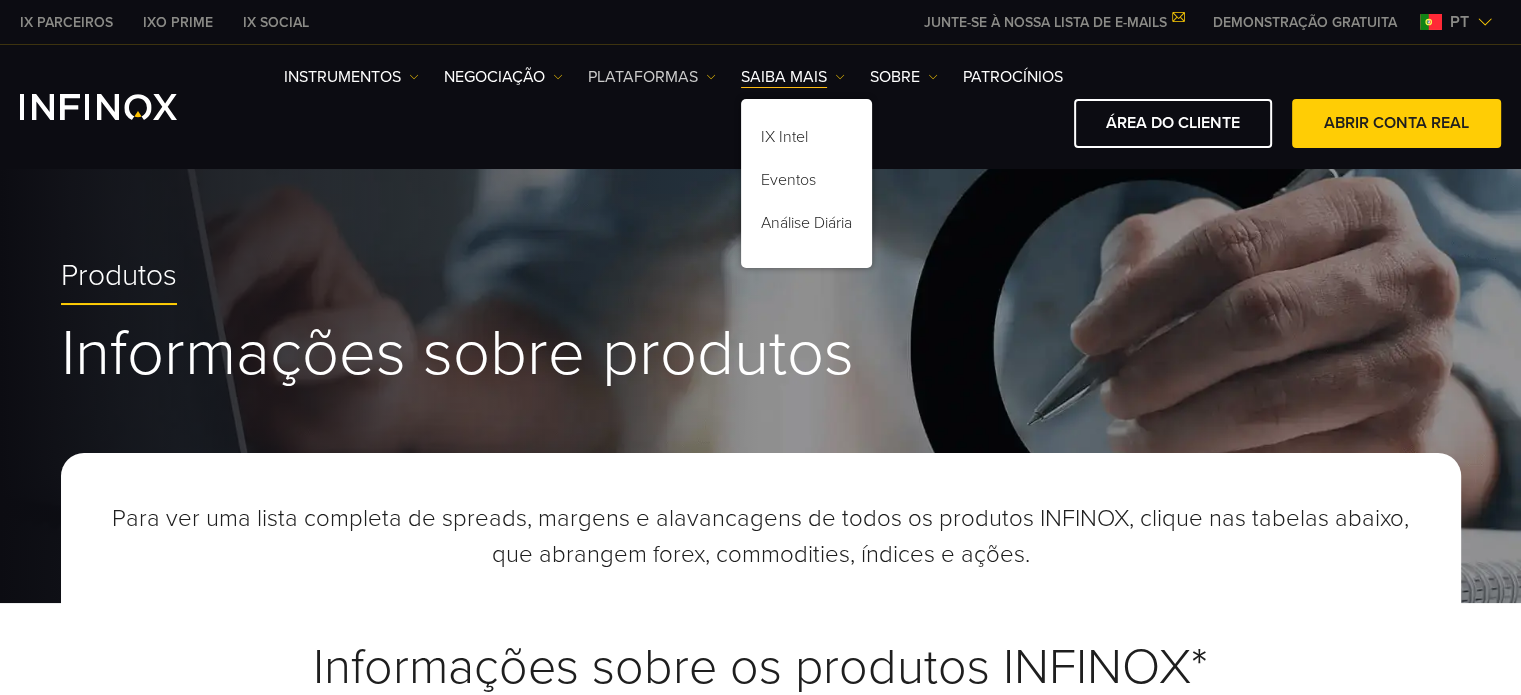 click on "PLATAFORMAS" at bounding box center (652, 77) 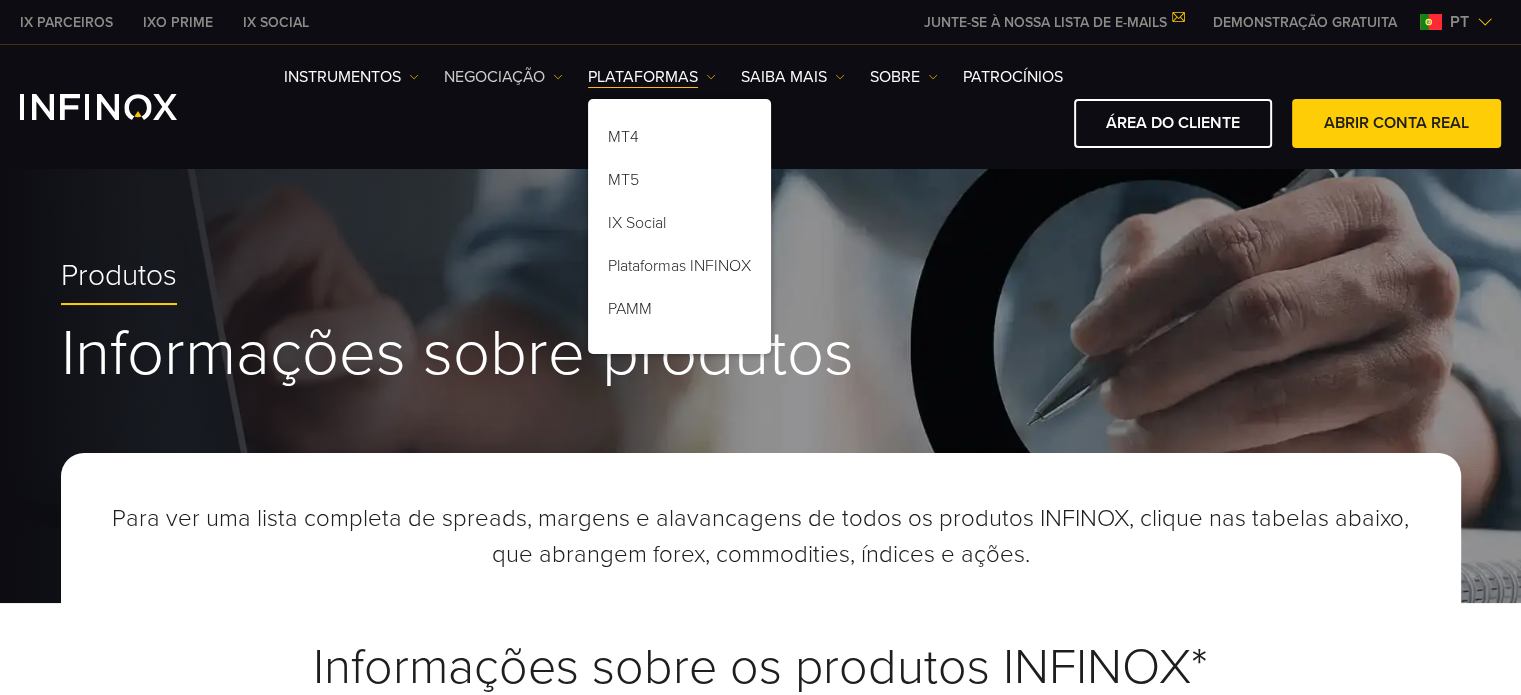 click on "NEGOCIAÇÃO" at bounding box center [503, 77] 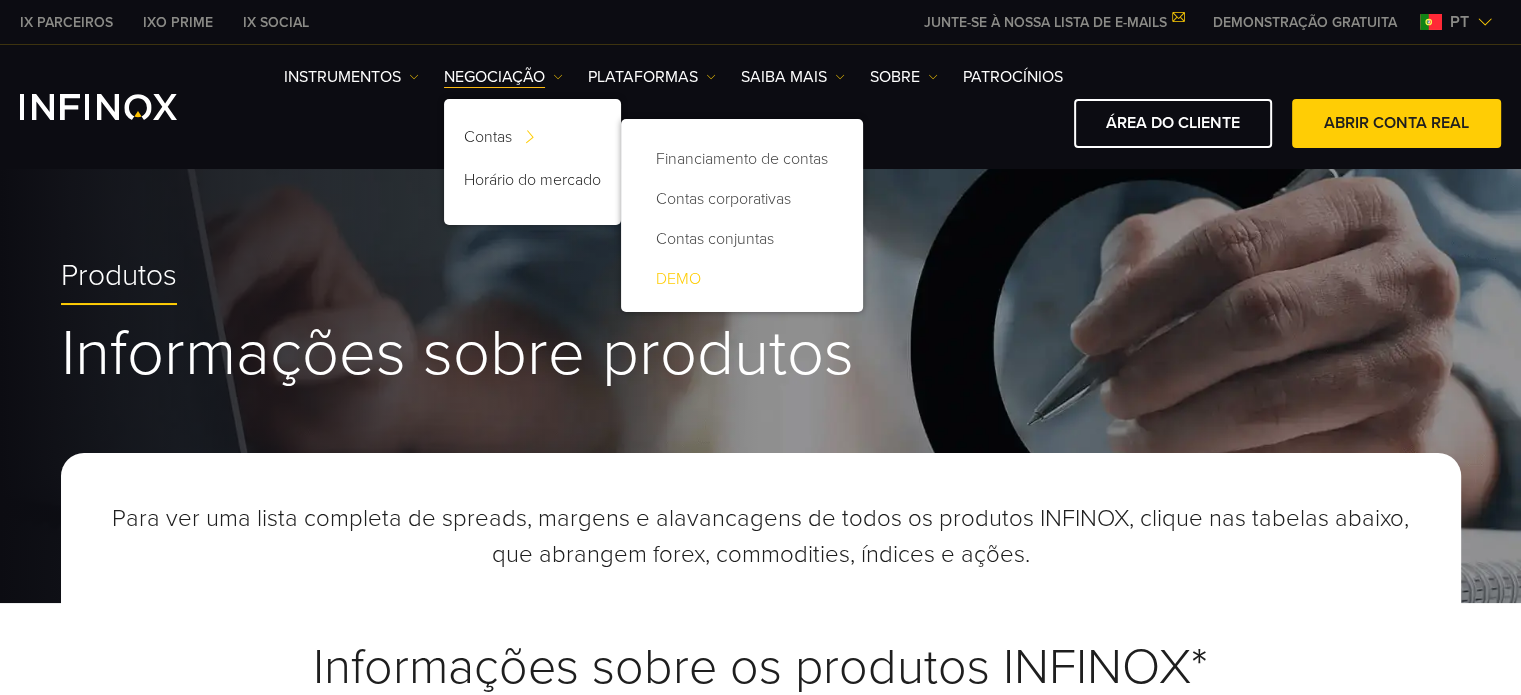 click on "DEMO" at bounding box center (742, 279) 